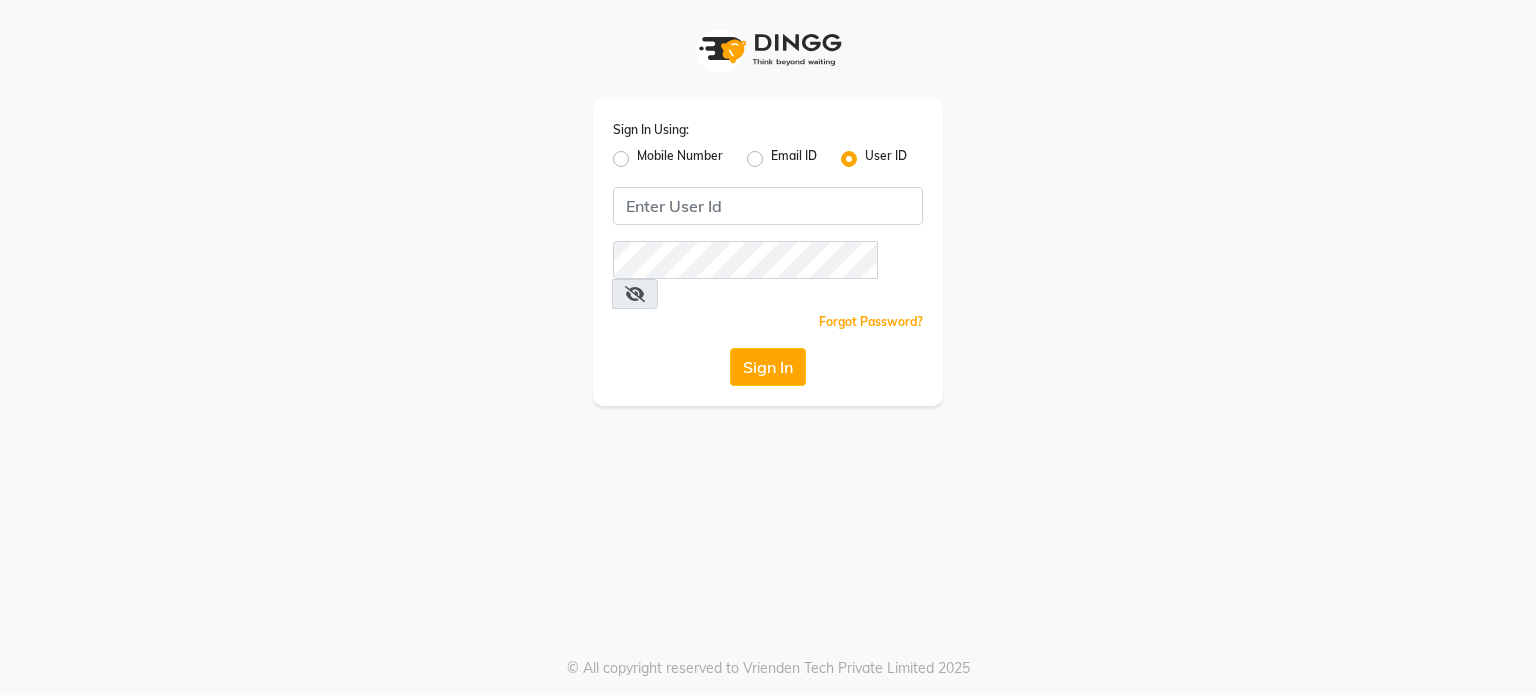 scroll, scrollTop: 0, scrollLeft: 0, axis: both 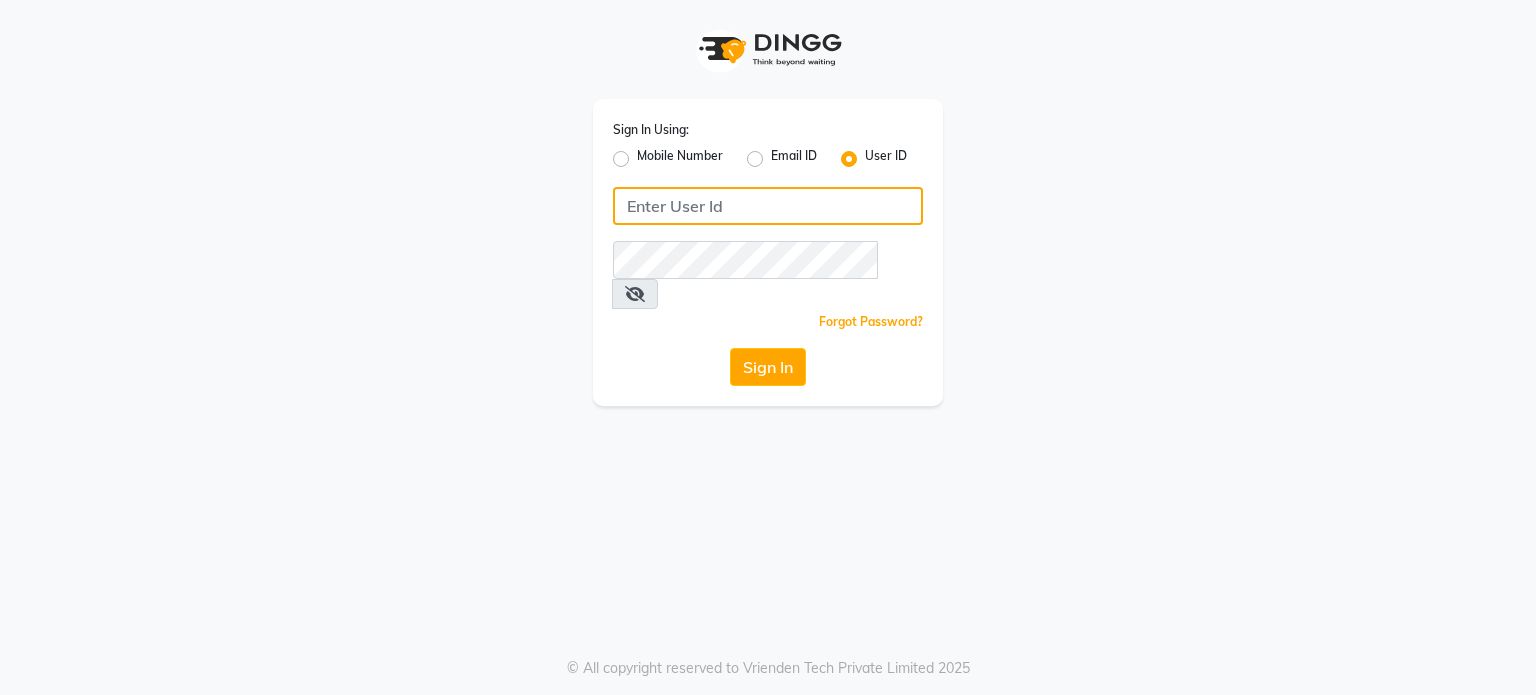 type on "8408993355" 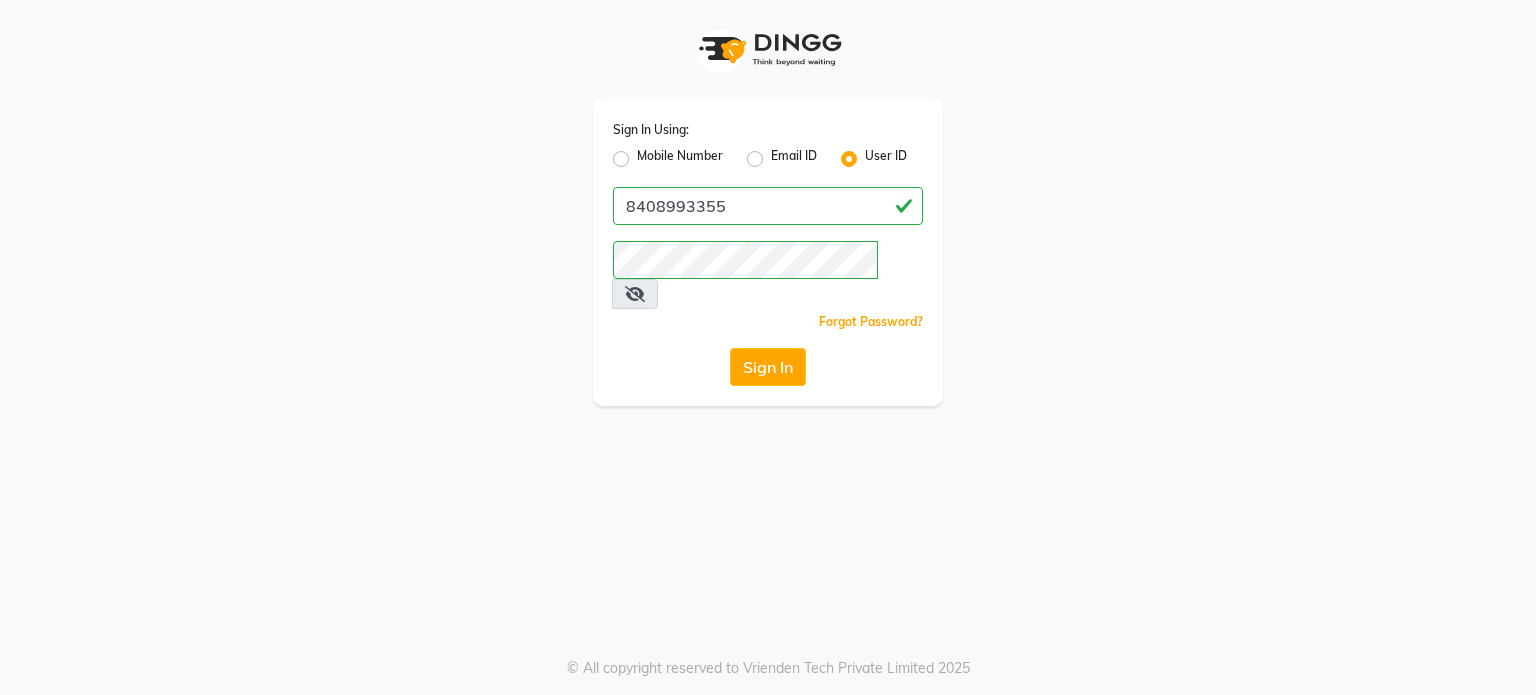 click on "Mobile Number" 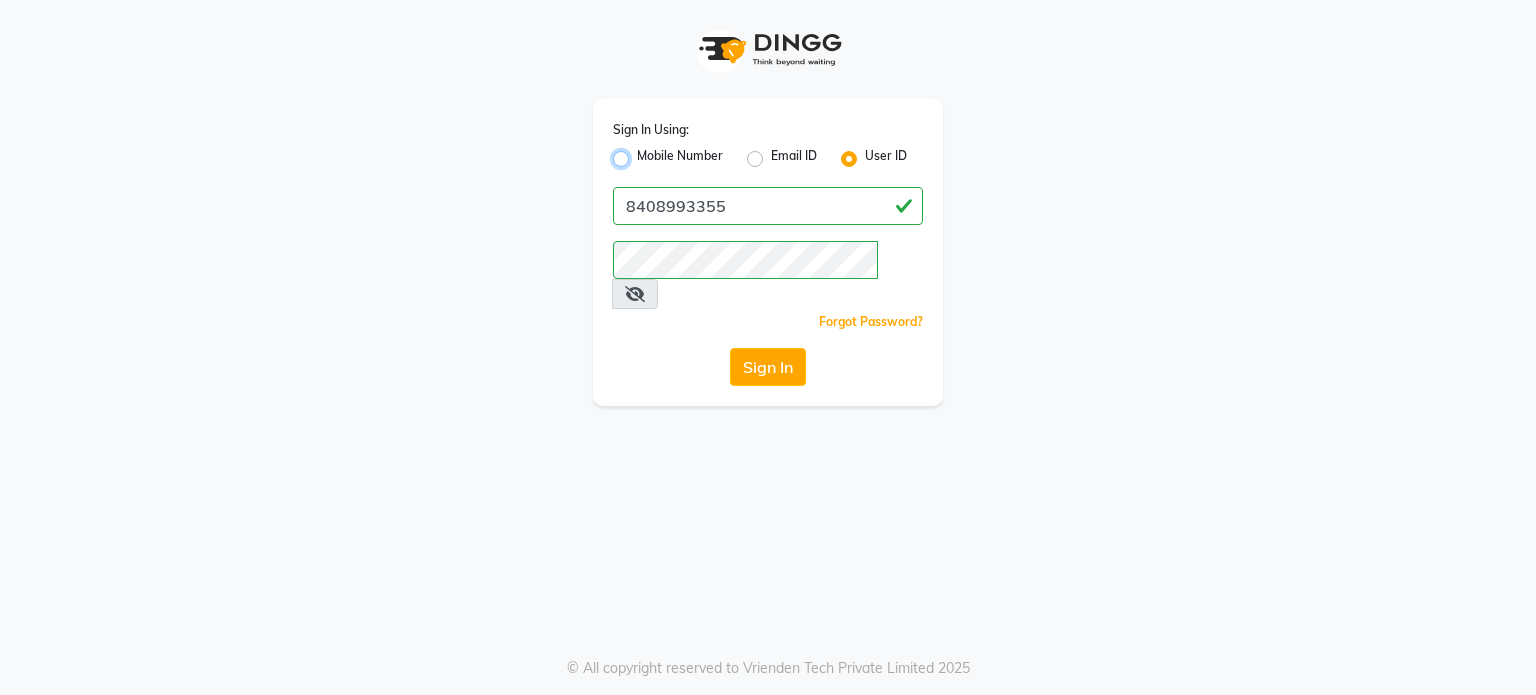 click on "Mobile Number" at bounding box center [643, 153] 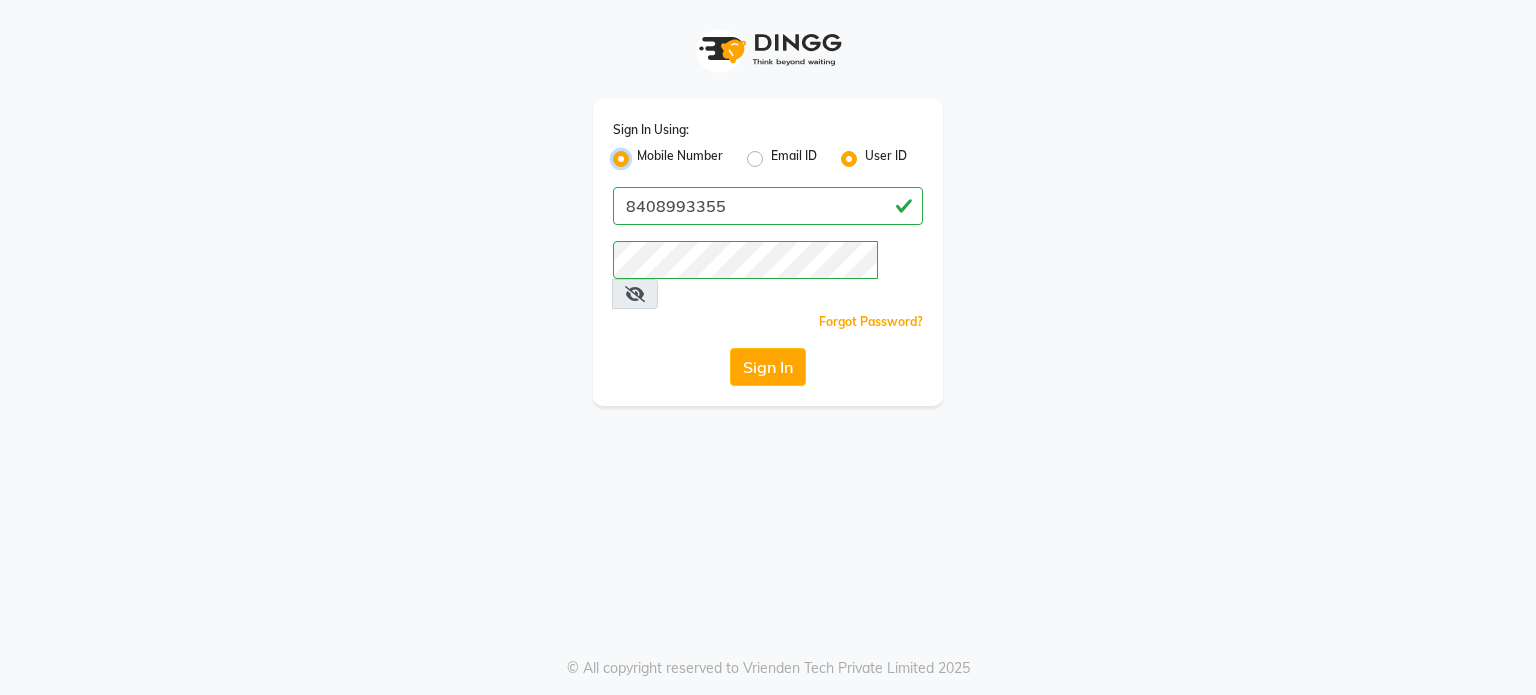 radio on "false" 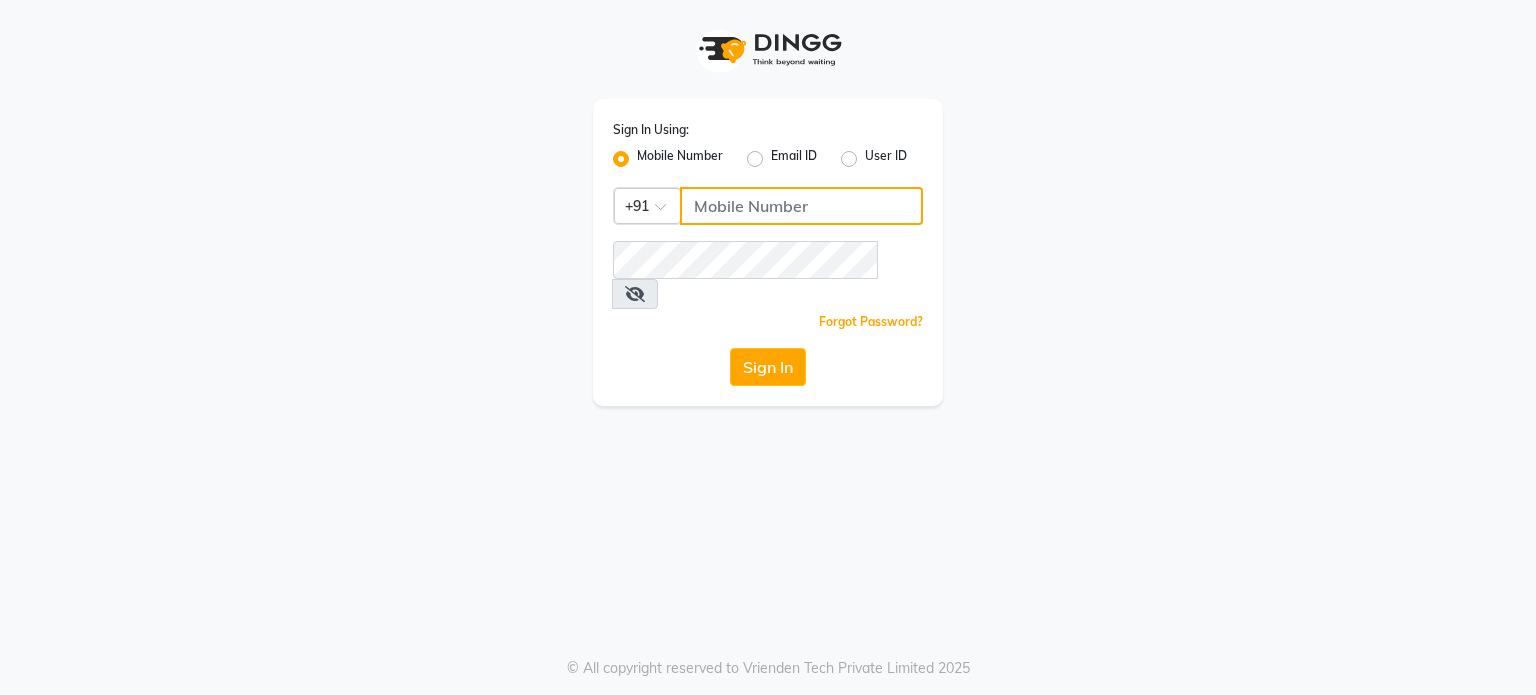 click 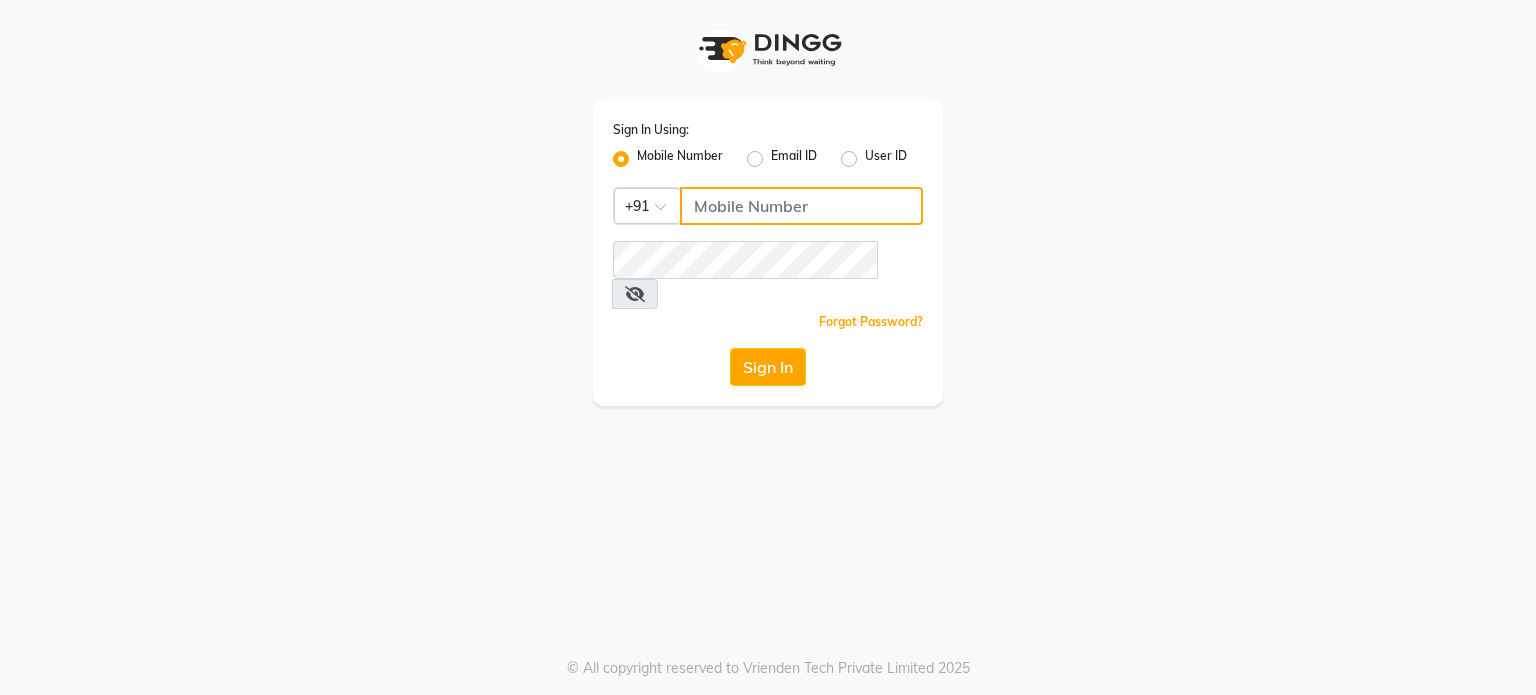 type on "8408993355" 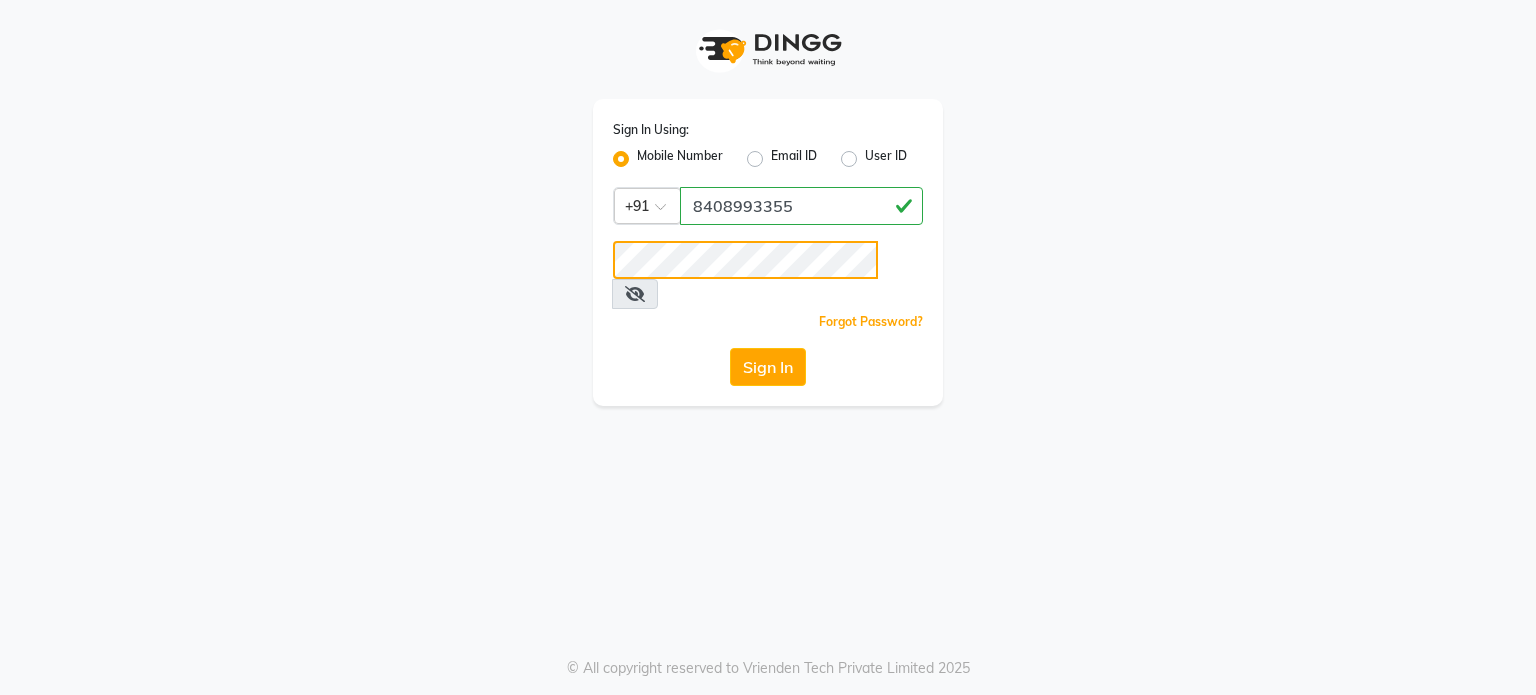 click on "Sign In Using: Mobile Number Email ID User ID Country Code × +[PHONE] Remember me Forgot Password? Sign In © All copyright reserved to Vrienden Tech Private Limited 2025" at bounding box center (768, 347) 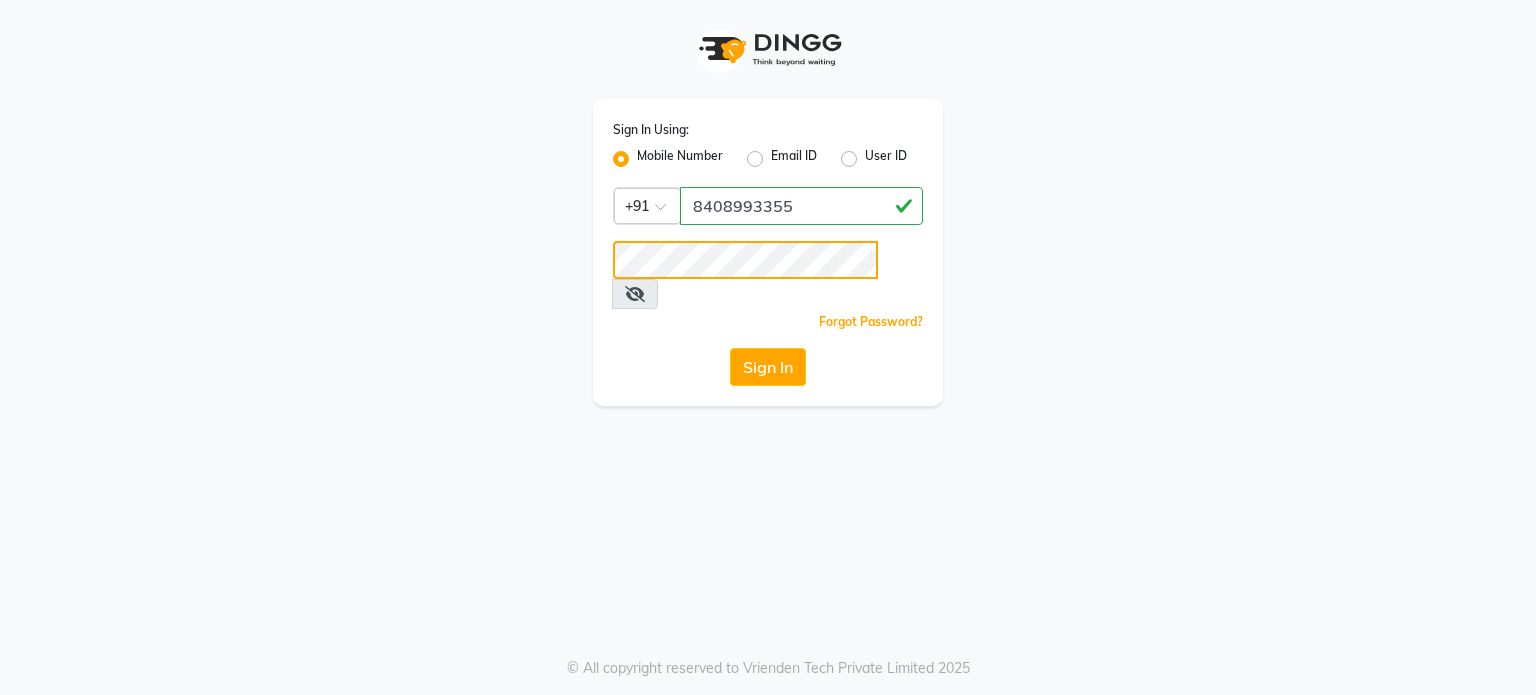 click on "Sign In" 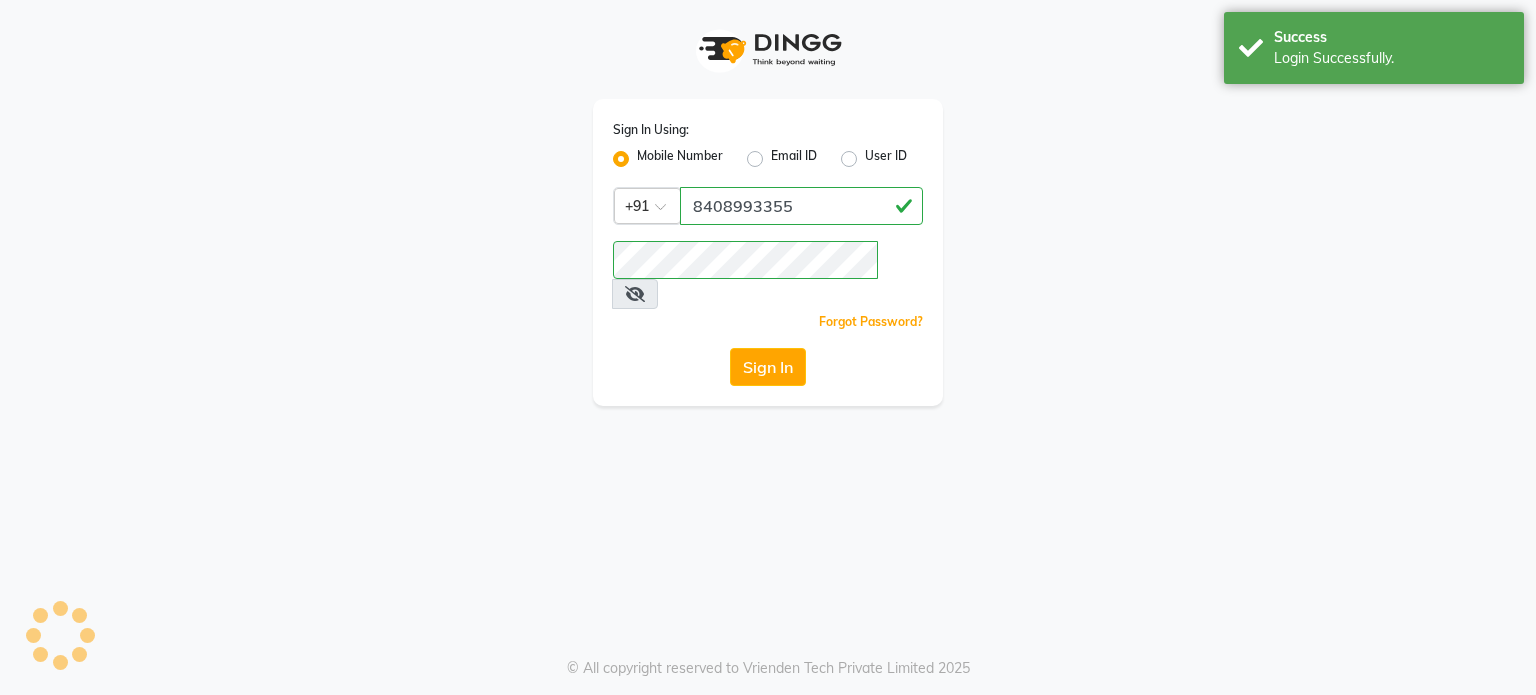 select on "service" 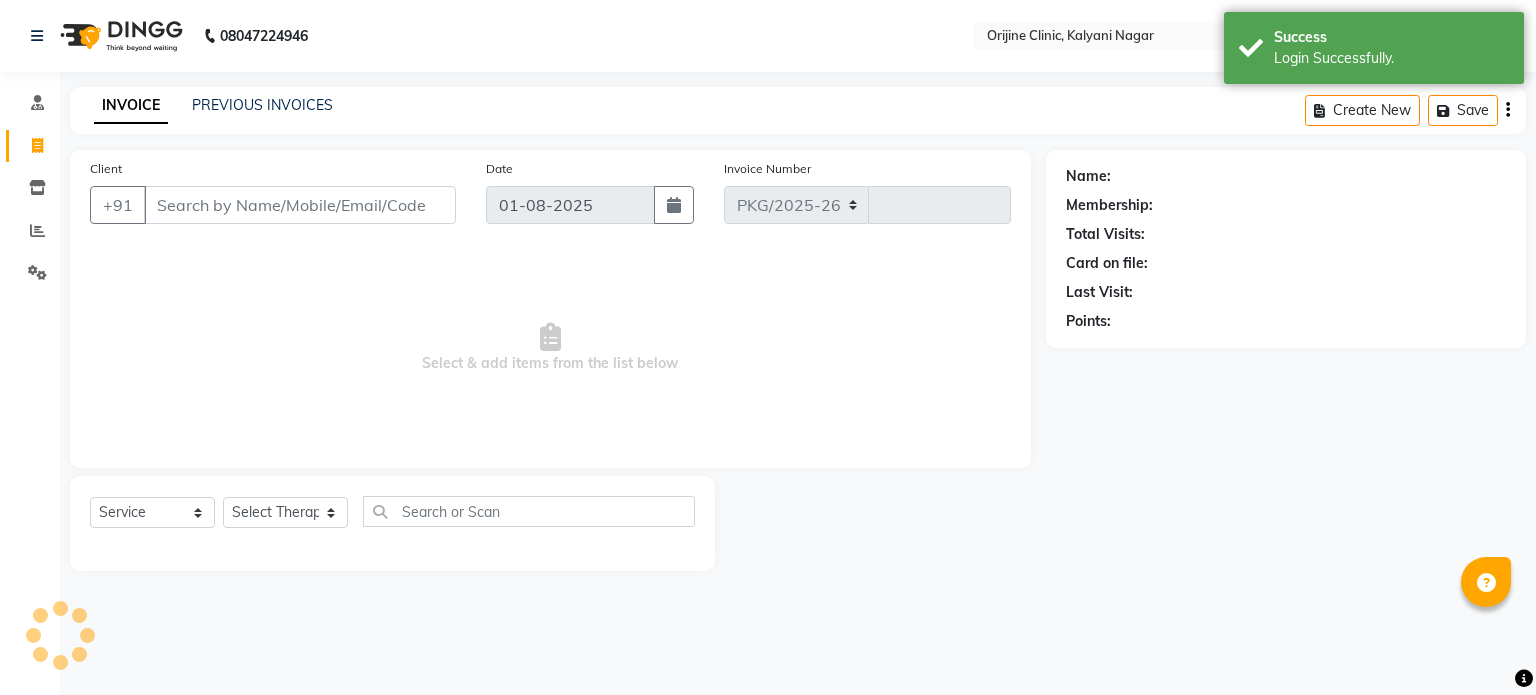 select on "702" 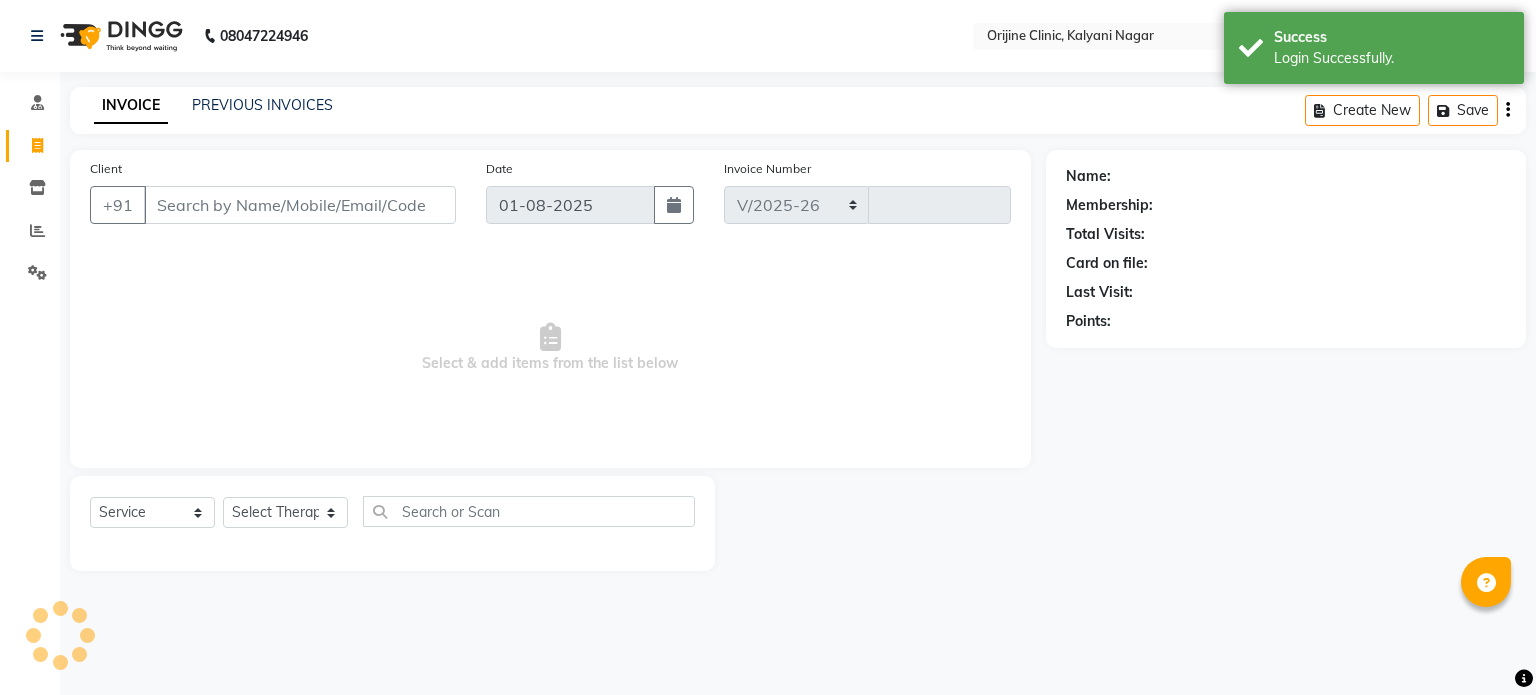 type on "0758" 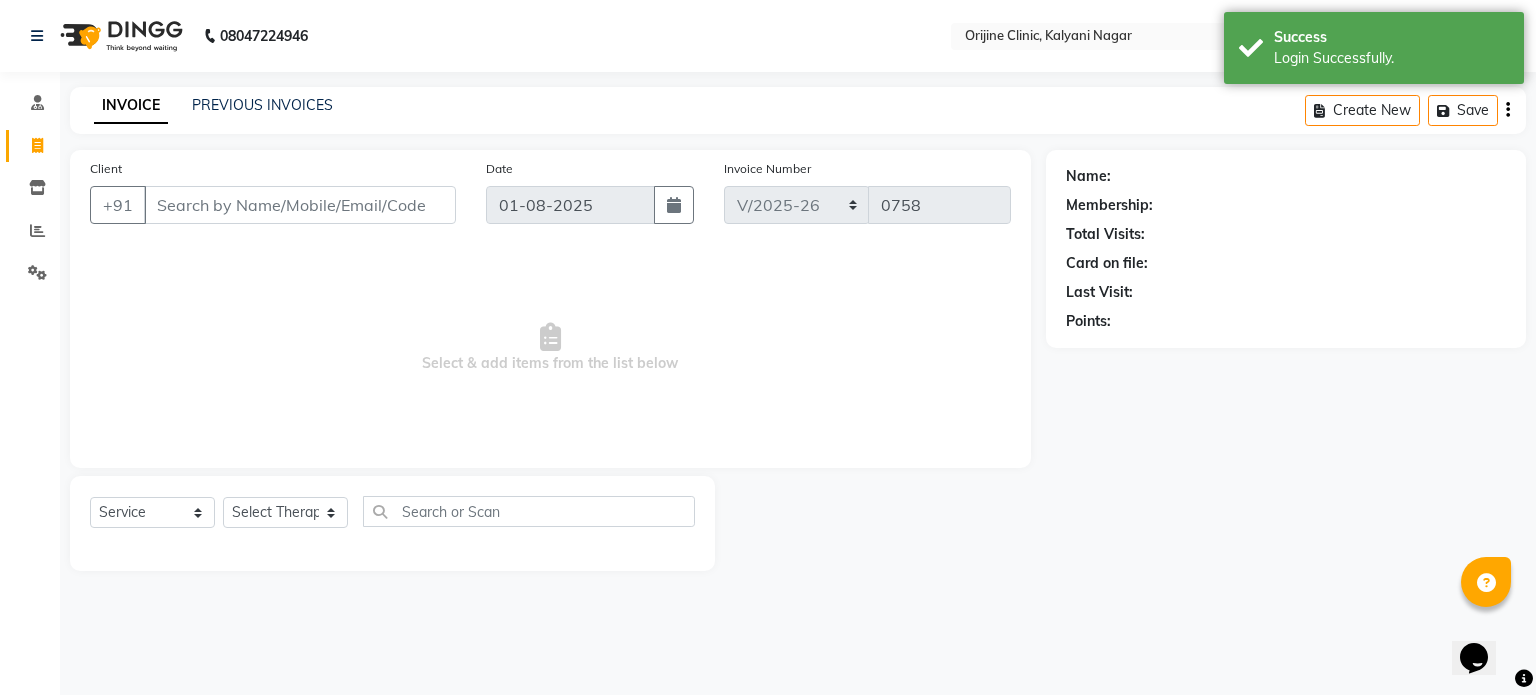 scroll, scrollTop: 0, scrollLeft: 0, axis: both 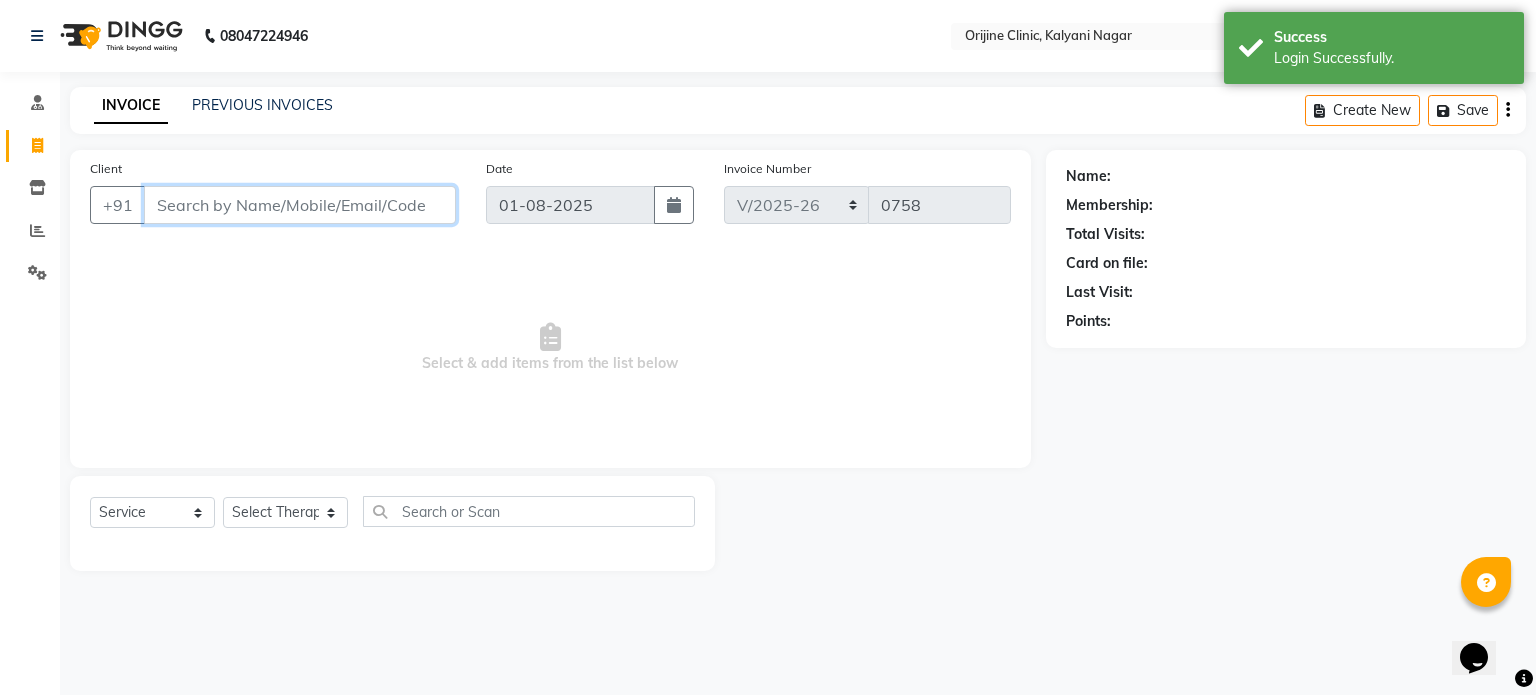 click on "Client" at bounding box center (300, 205) 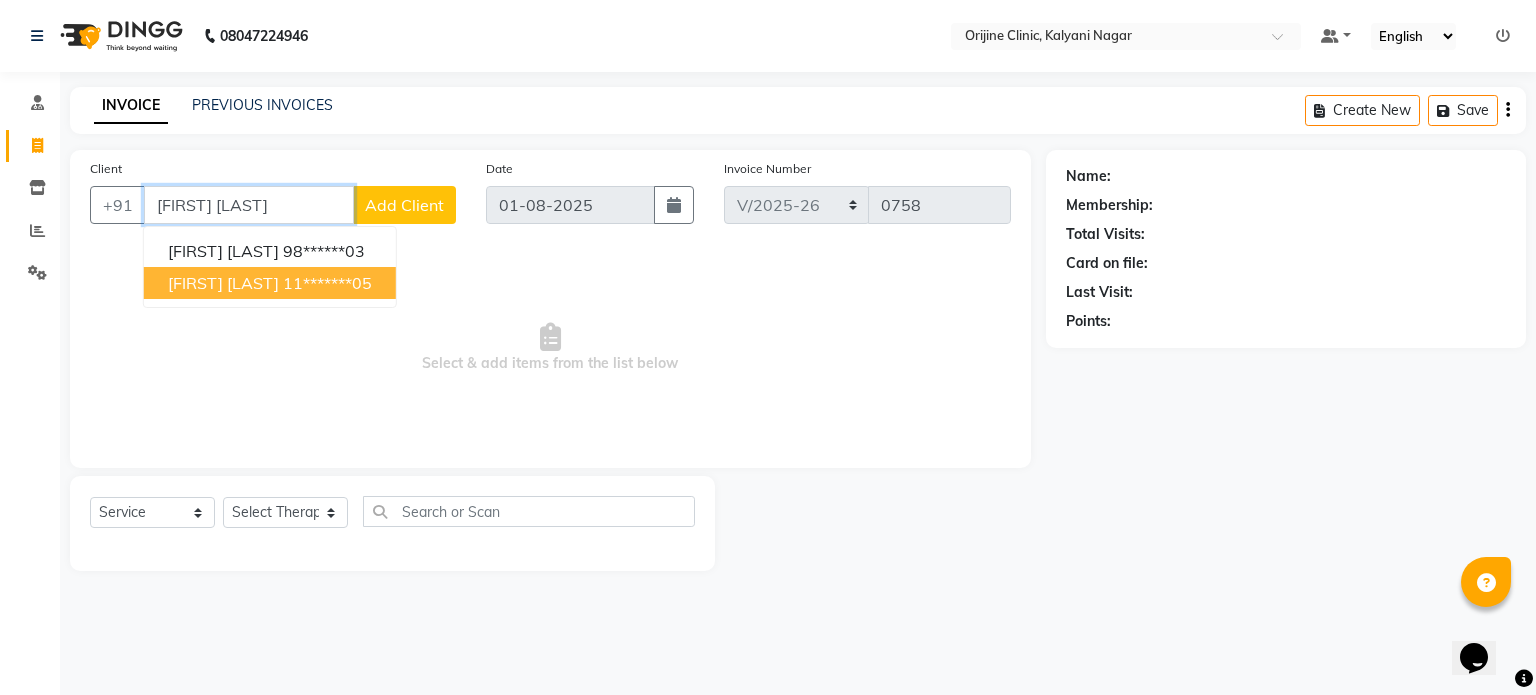 click on "11*******05" at bounding box center (327, 283) 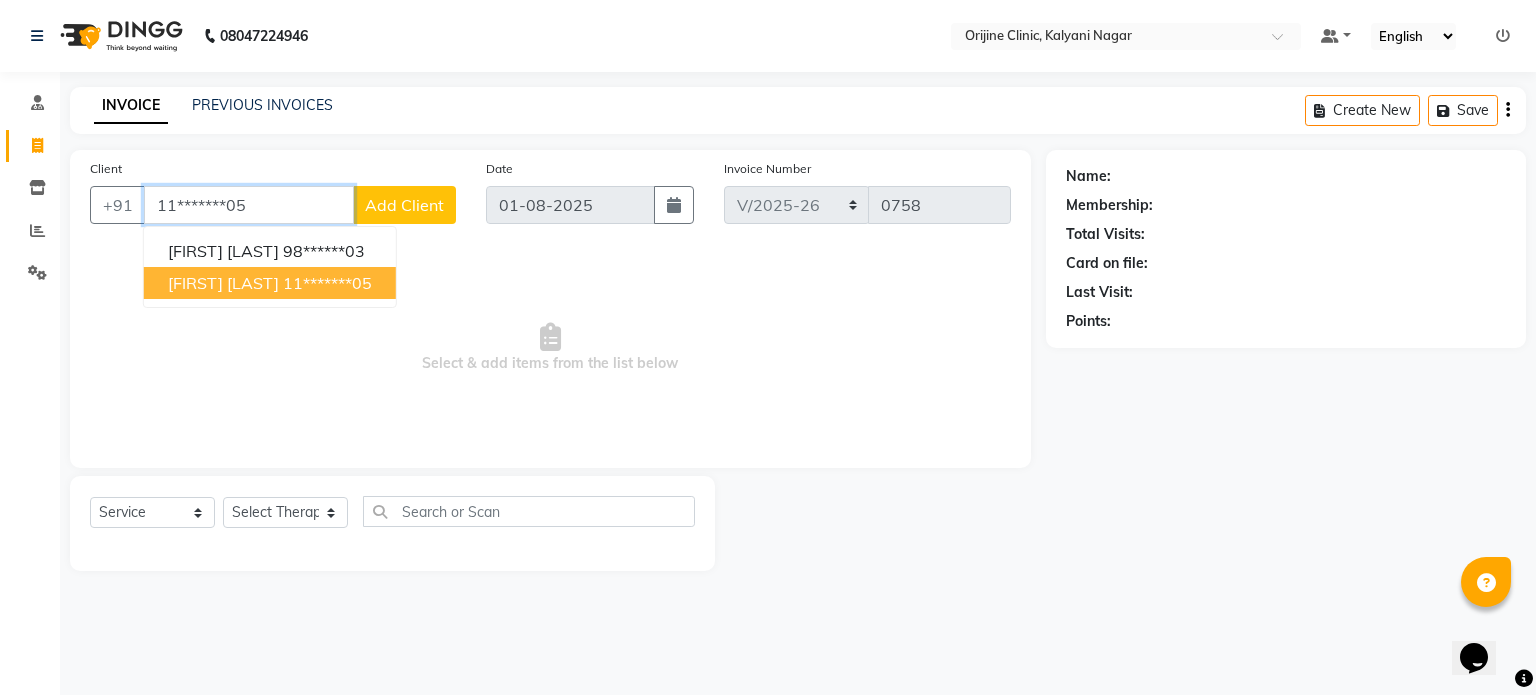 type on "11*******05" 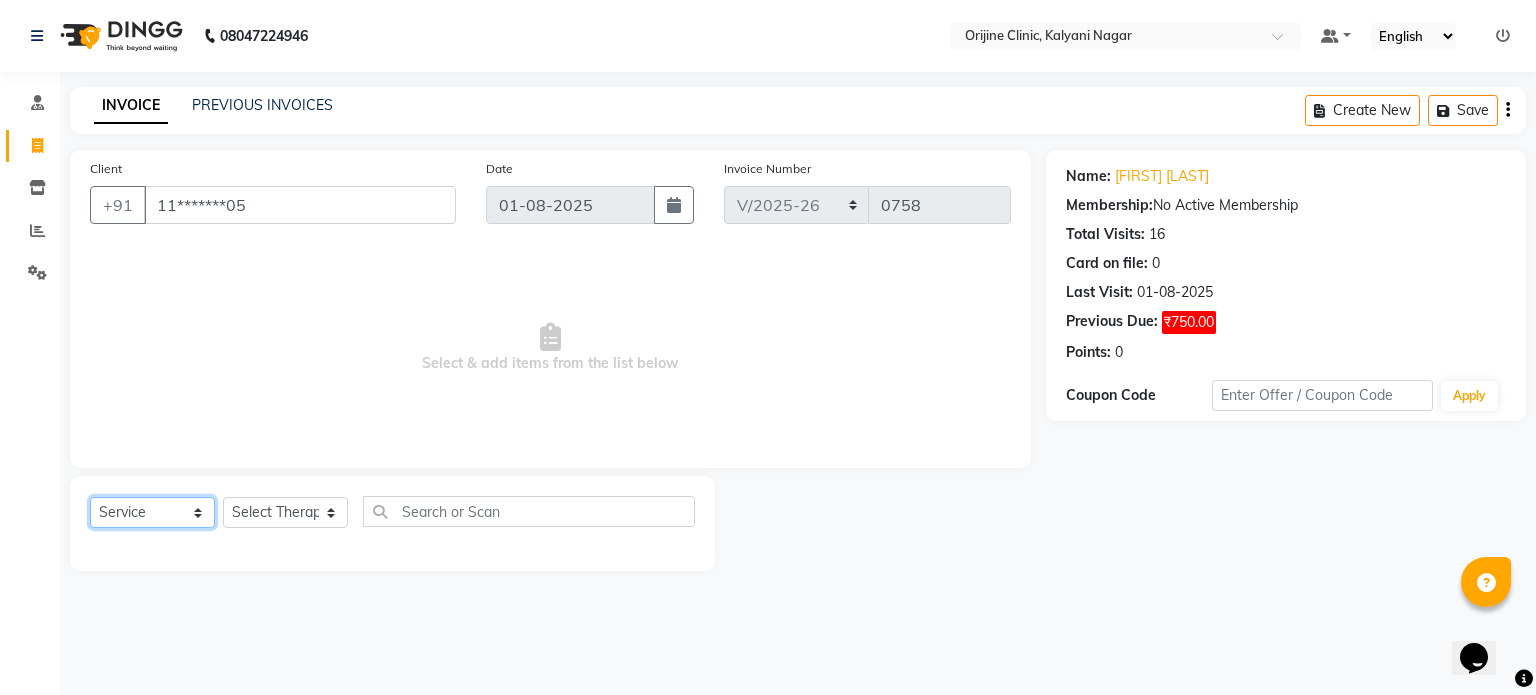 click on "Select  Service  Product  Membership  Package Voucher Prepaid Gift Card" 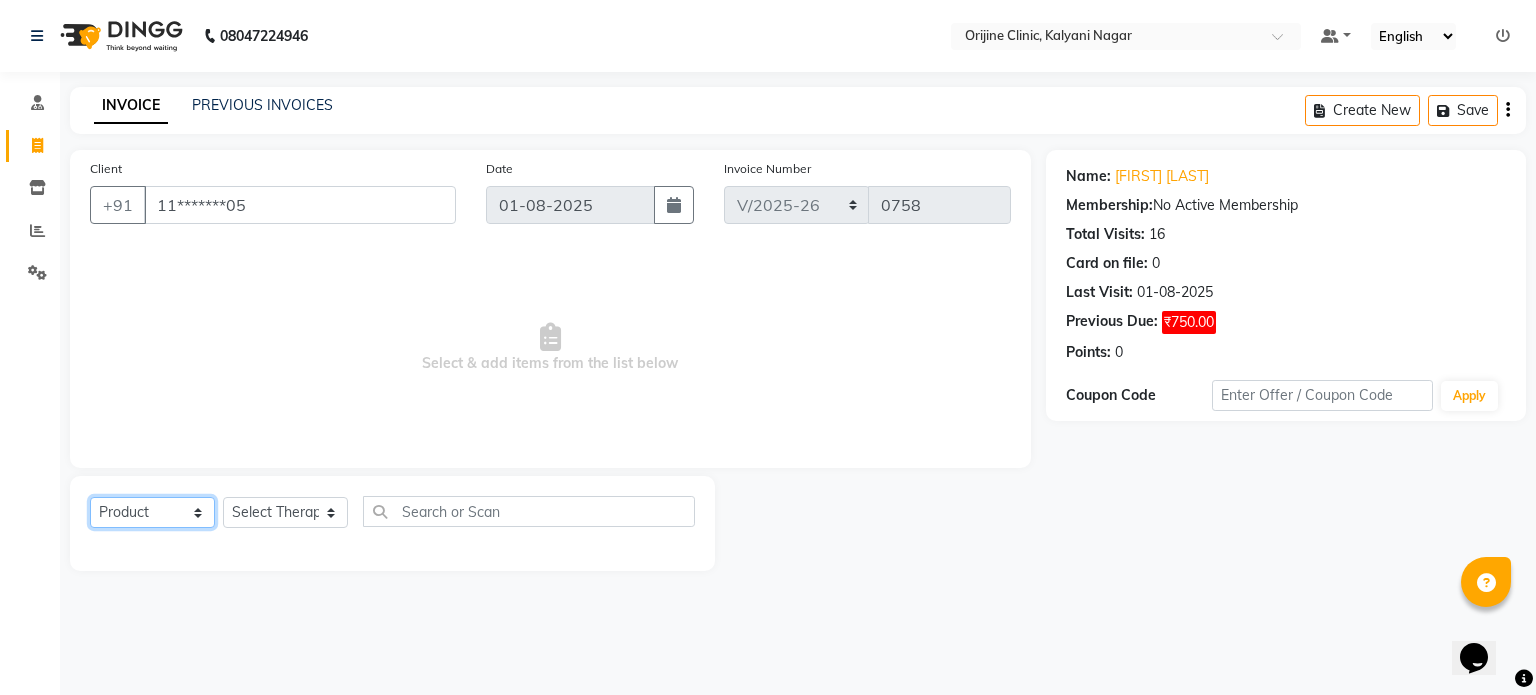 click on "Select  Service  Product  Membership  Package Voucher Prepaid Gift Card" 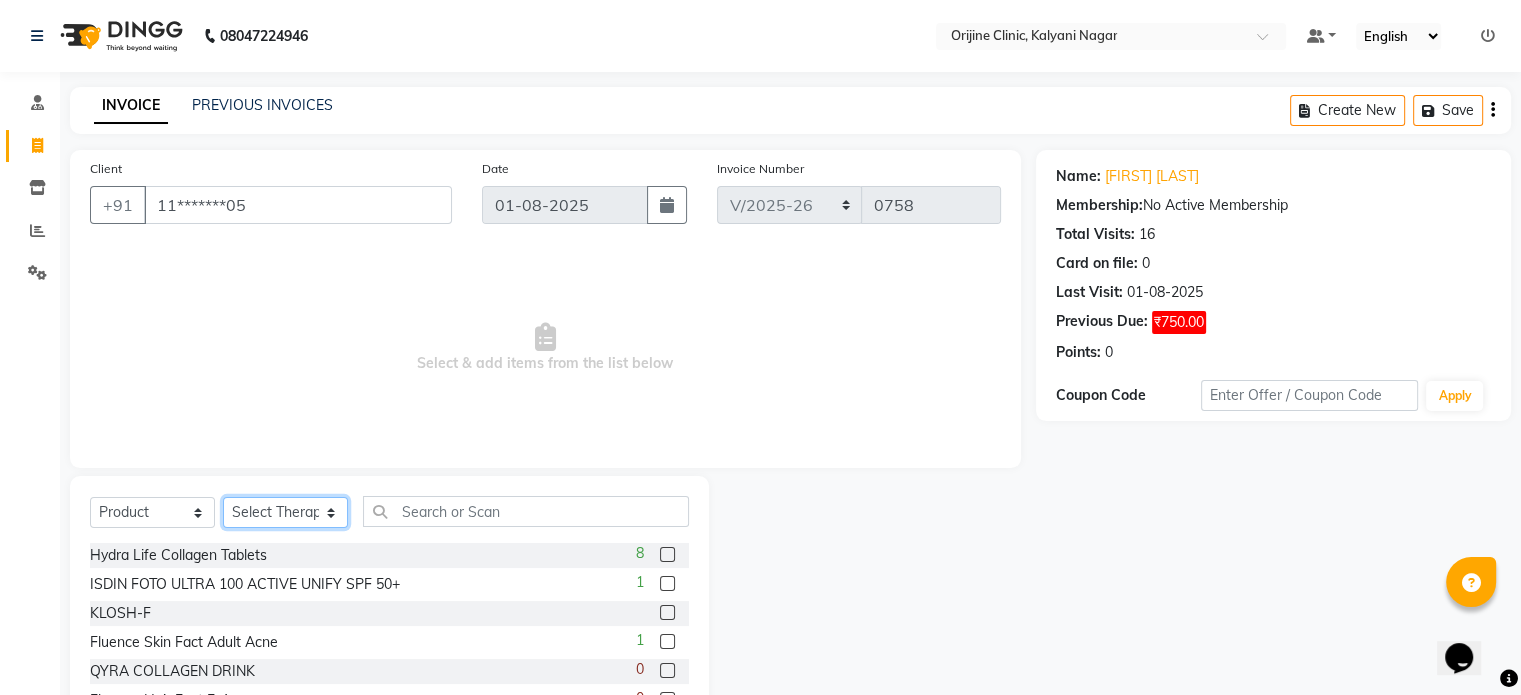 click on "Select Therapist [FIRST] [LAST] Centre Head Dr. [FIRST] [LAST] Dr. [FIRST] [LAST] [FIRST] [LAST] [FIRST] [LAST] [FIRST] [LAST] [FIRST] [LAST] [FIRST] [LAST] [FIRST] [LAST] [FIRST] [LAST] [FIRST] [LAST] [FIRST] [LAST] [FIRST] [LAST] [FIRST] [LAST]" 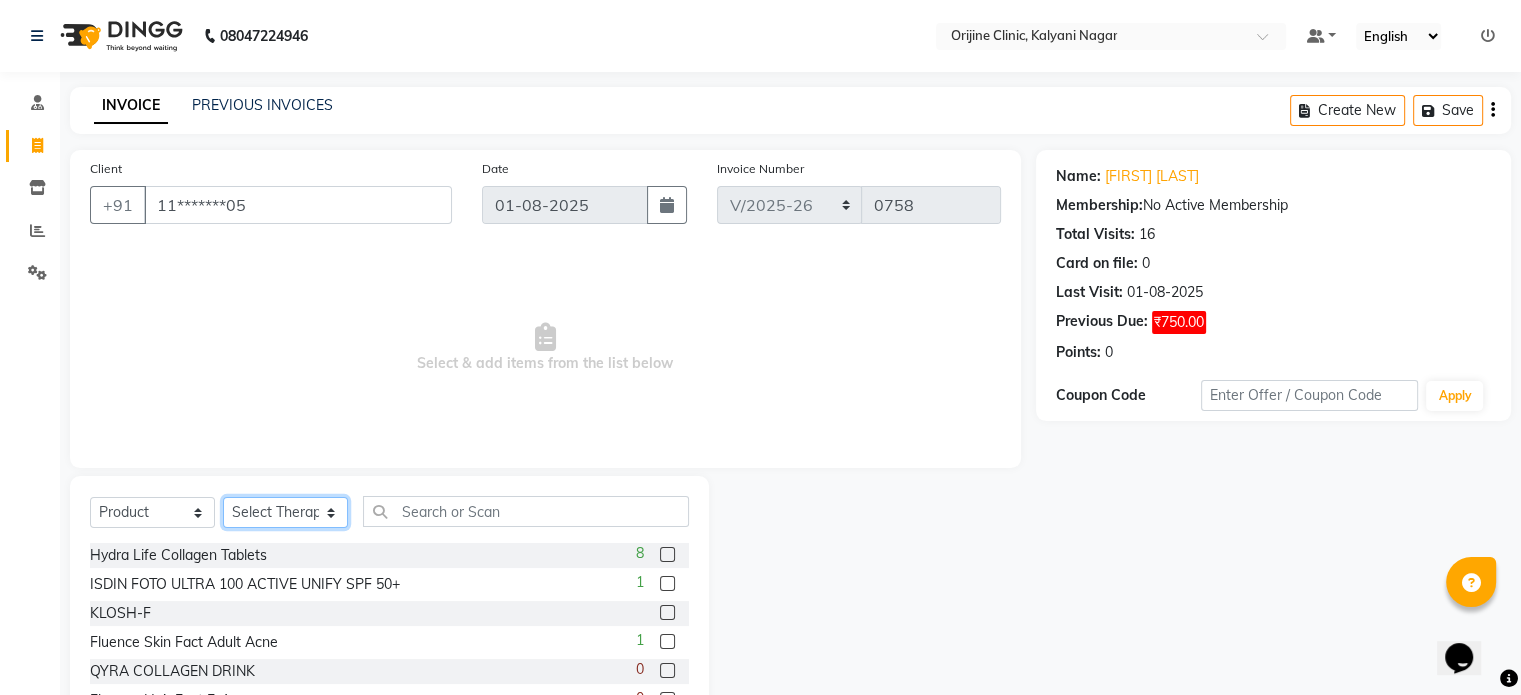 select on "10775" 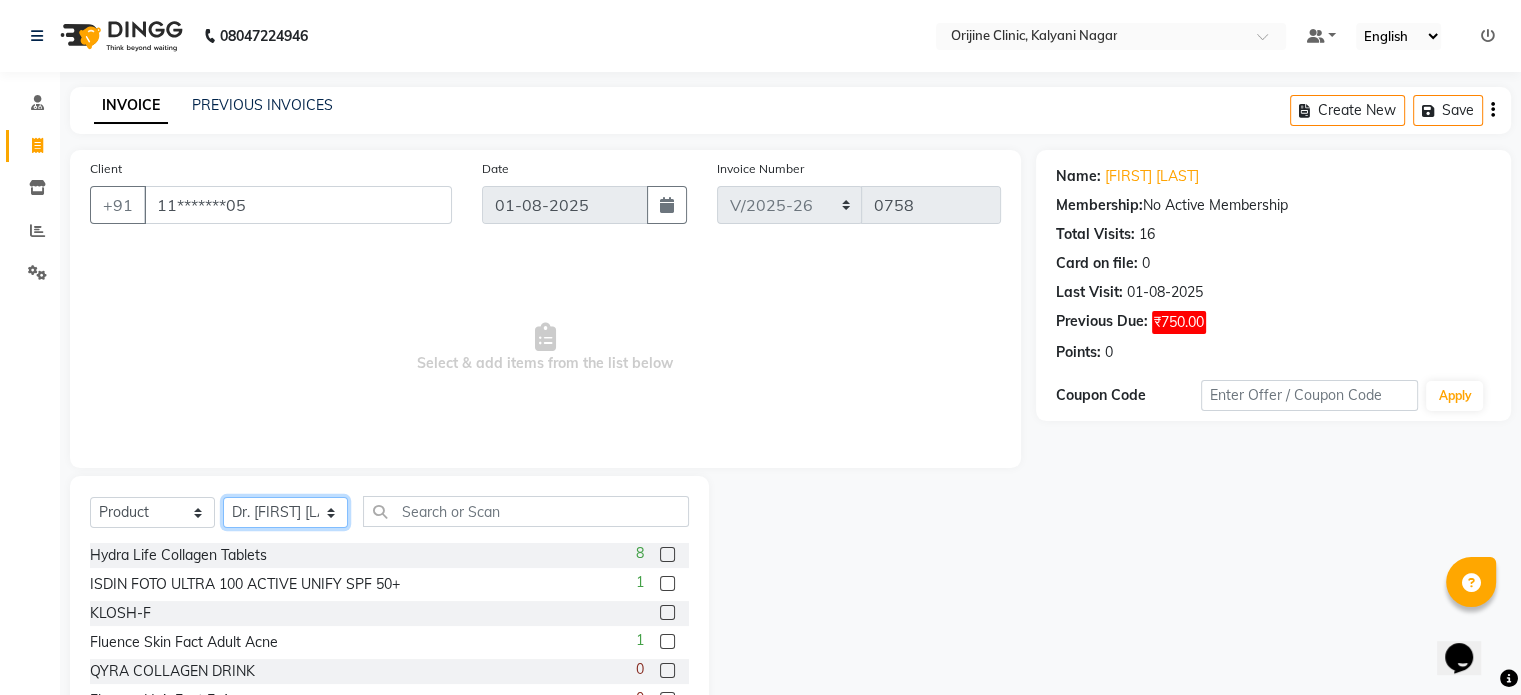 click on "Select Therapist [FIRST] [LAST] Centre Head Dr. [FIRST] [LAST] Dr. [FIRST] [LAST] [FIRST] [LAST] [FIRST] [LAST] [FIRST] [LAST] [FIRST] [LAST] [FIRST] [LAST] [FIRST] [LAST] [FIRST] [LAST] [FIRST] [LAST] [FIRST] [LAST] [FIRST] [LAST] [FIRST] [LAST]" 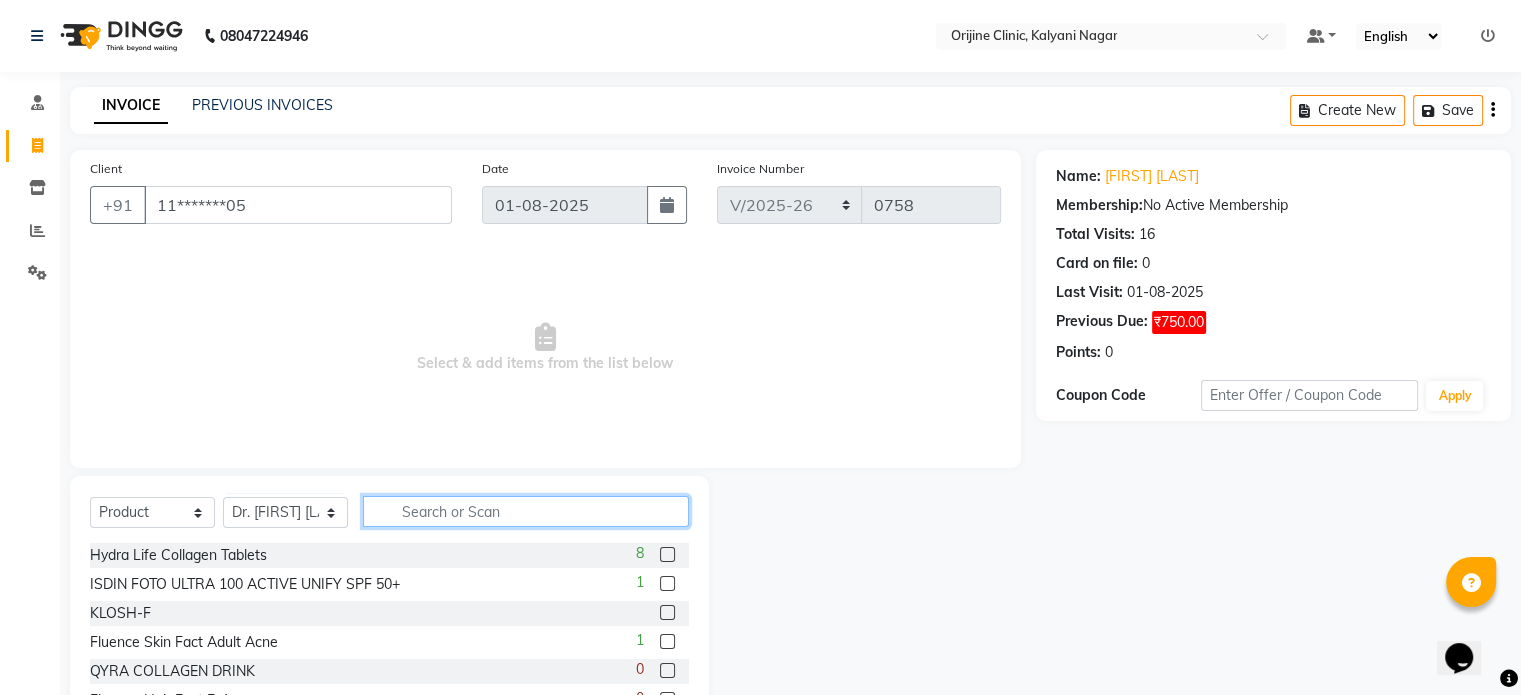 click 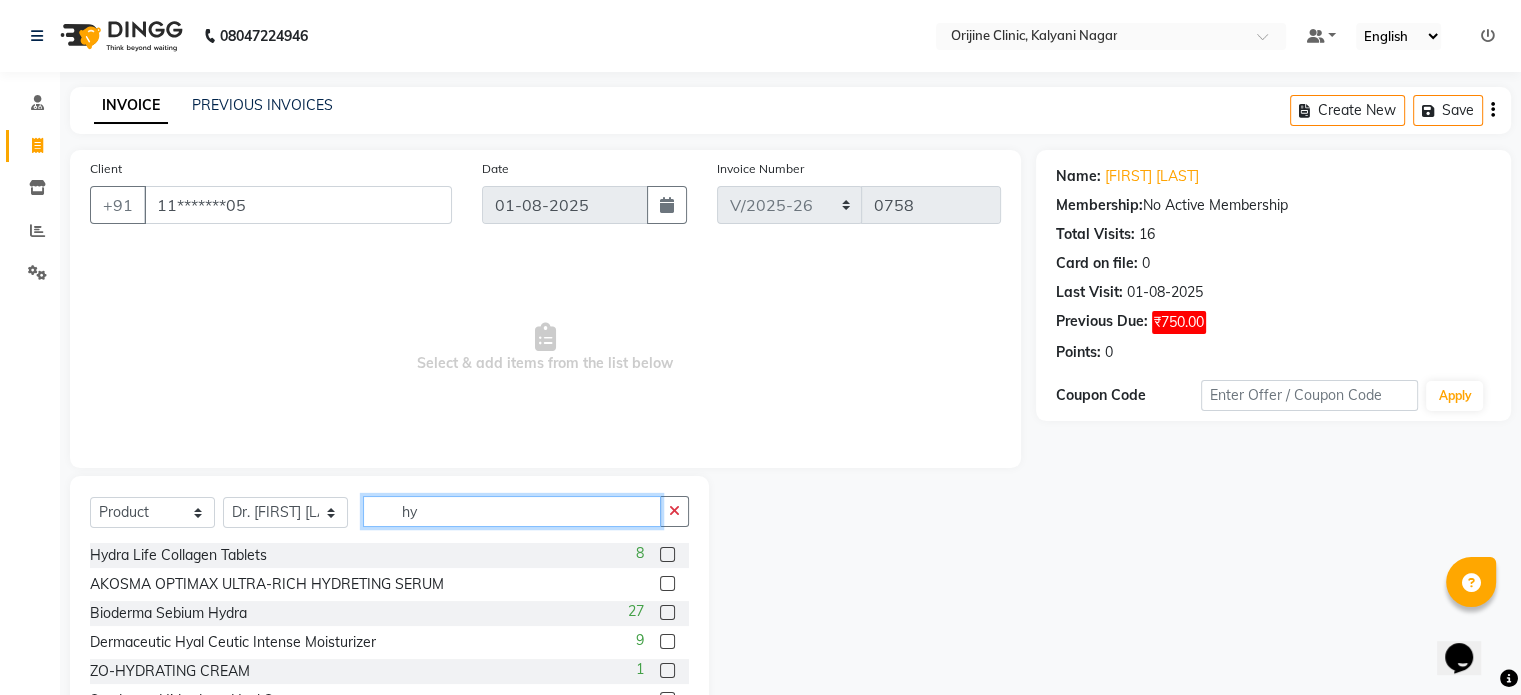 type on "hy" 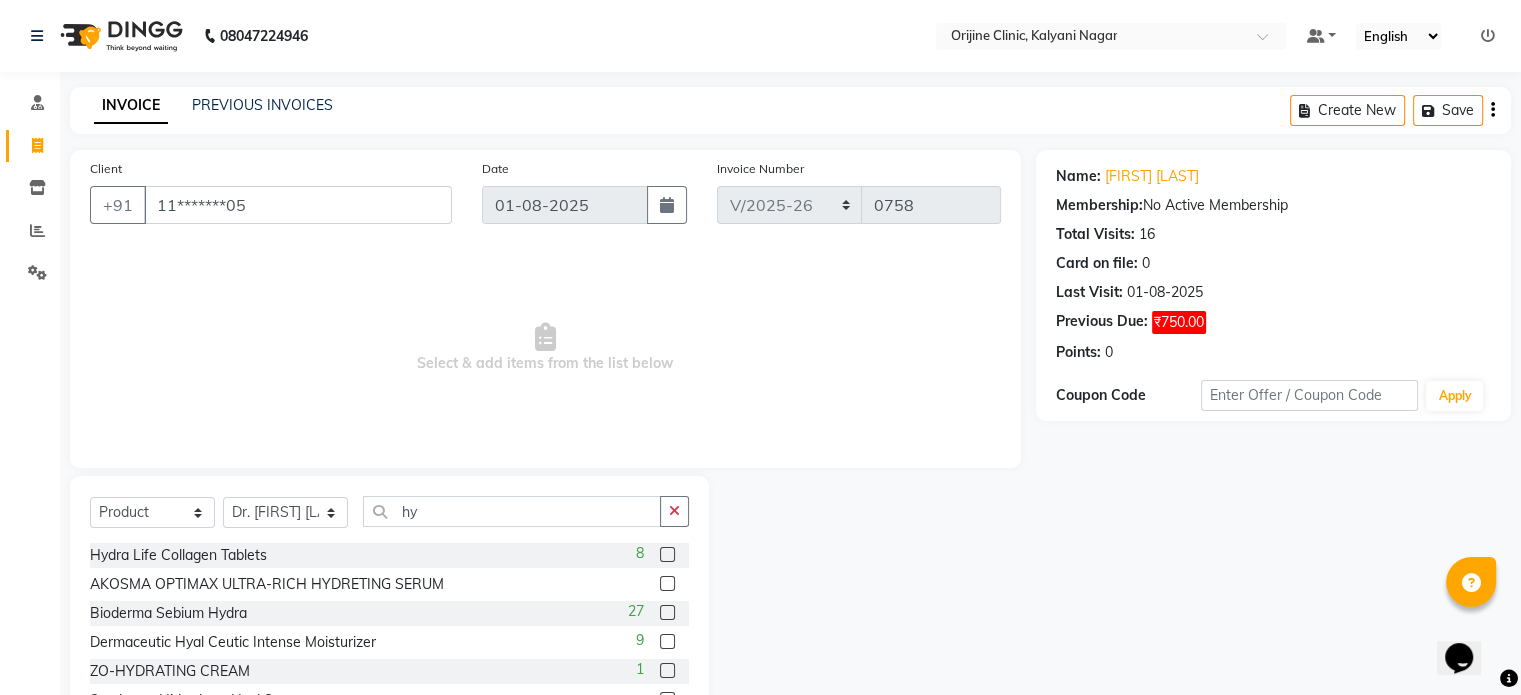 click 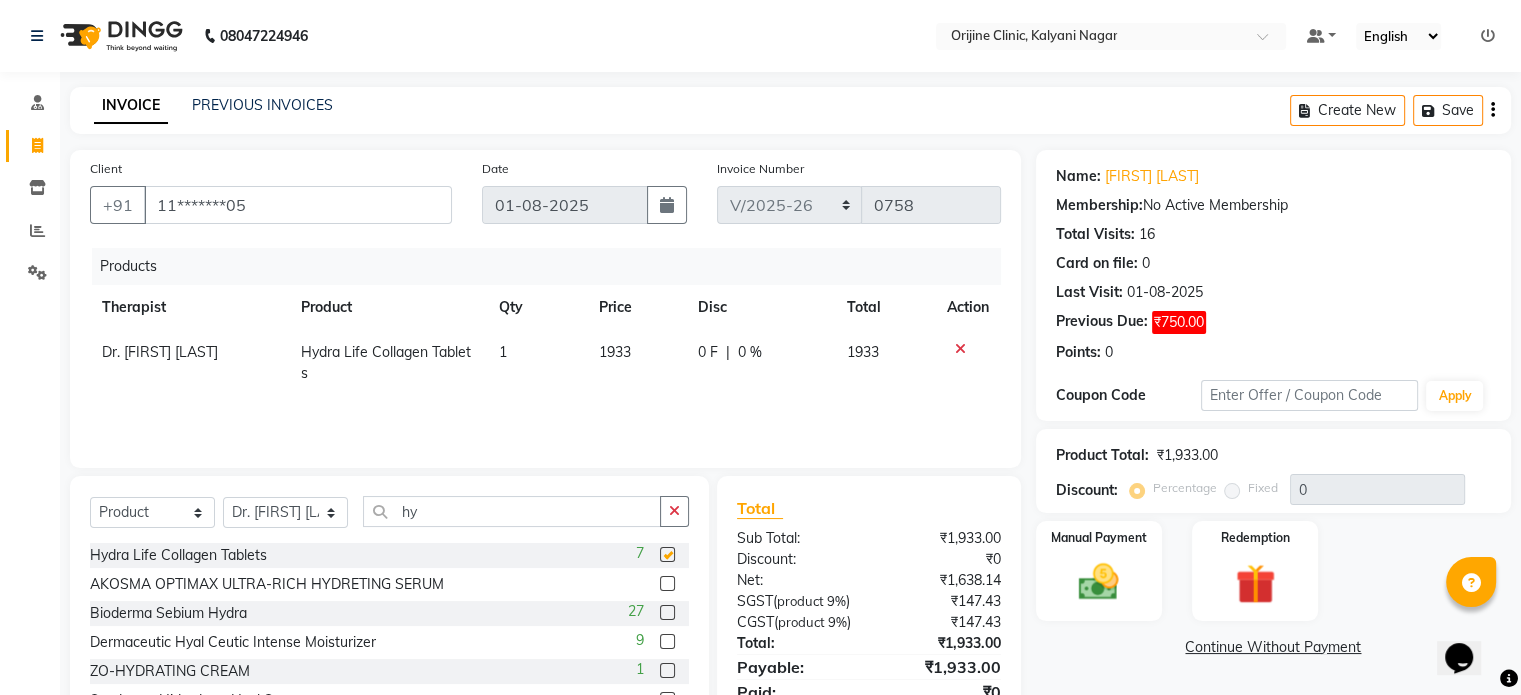 checkbox on "false" 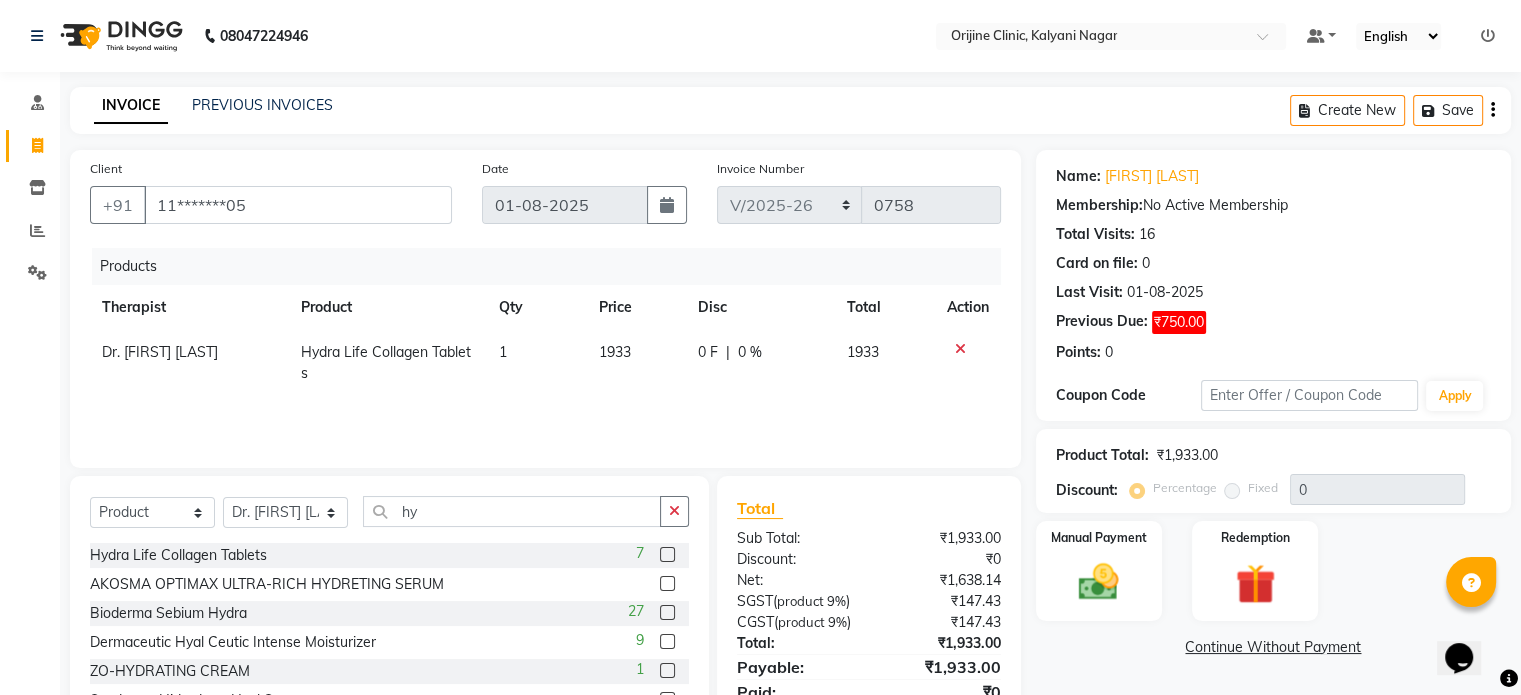 click 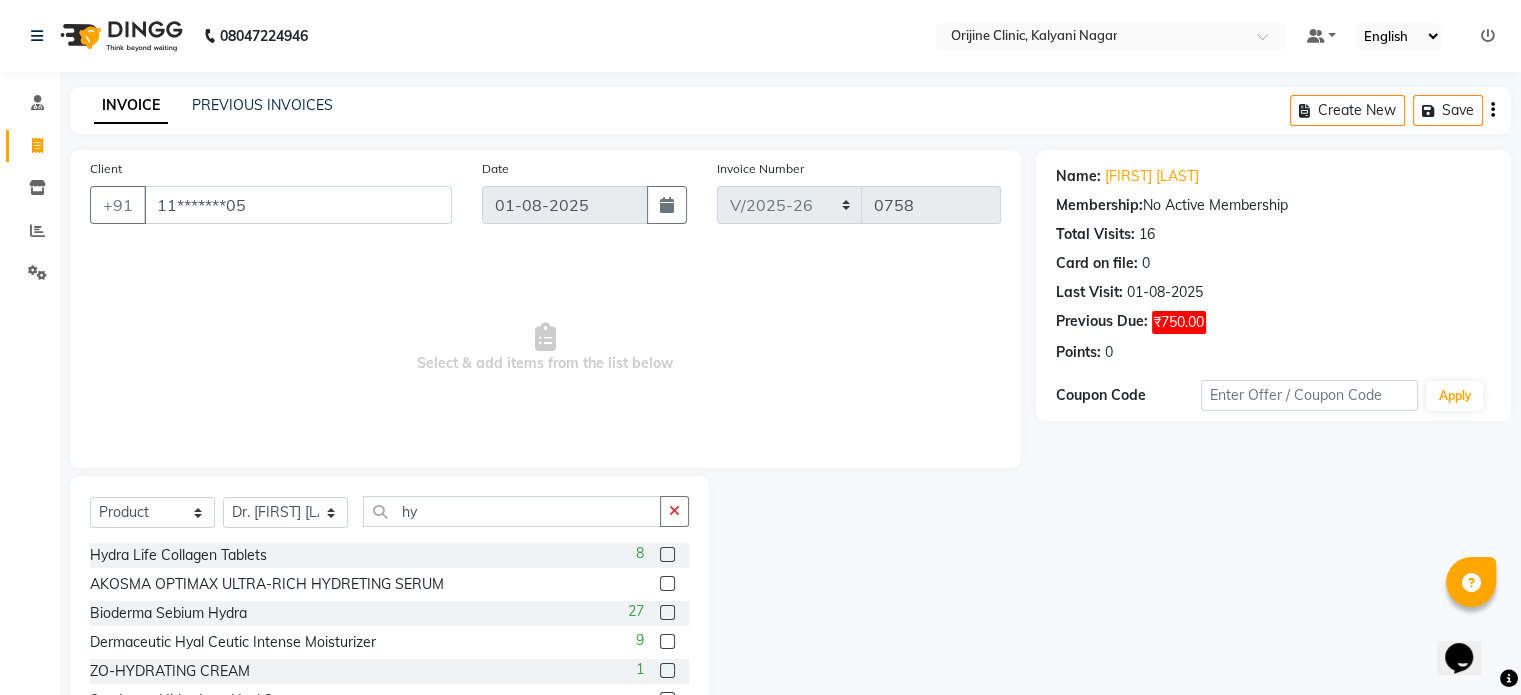 click at bounding box center [1488, 36] 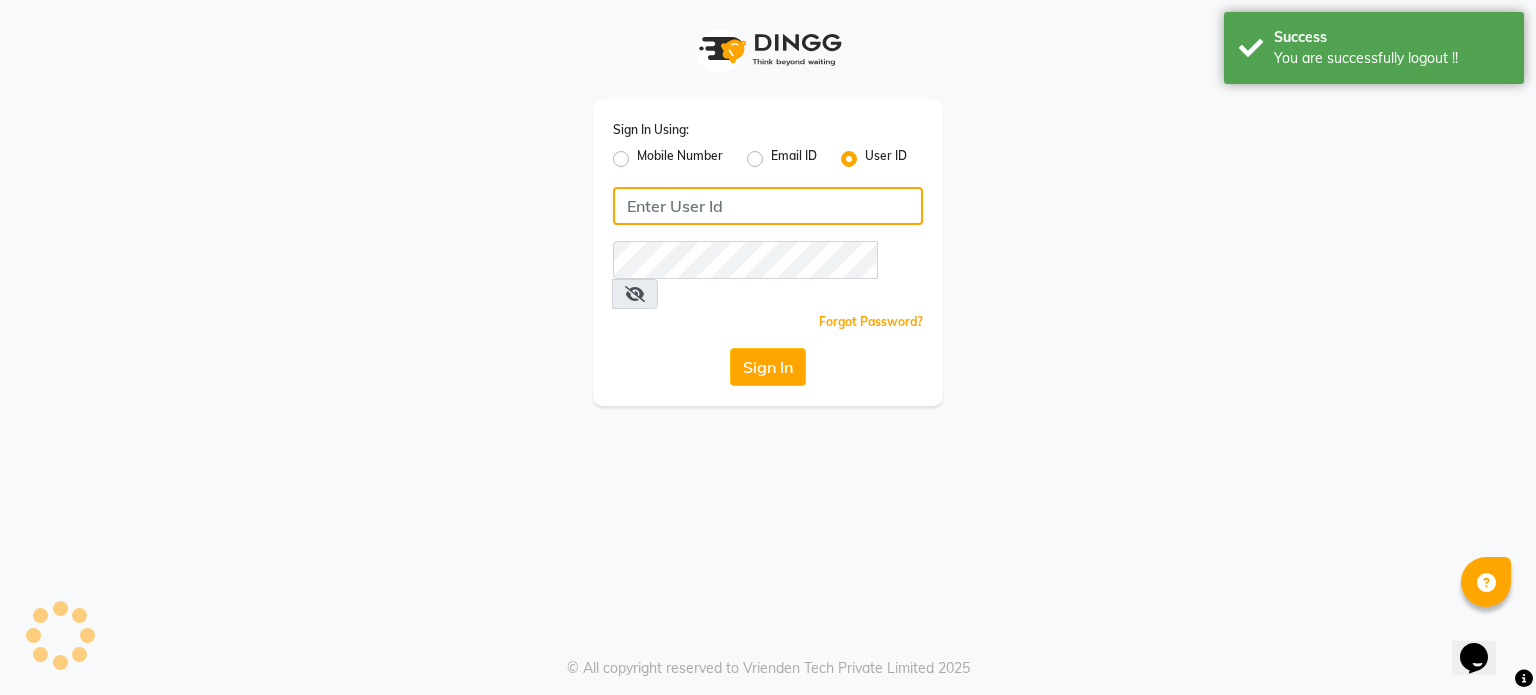 type on "8408993355" 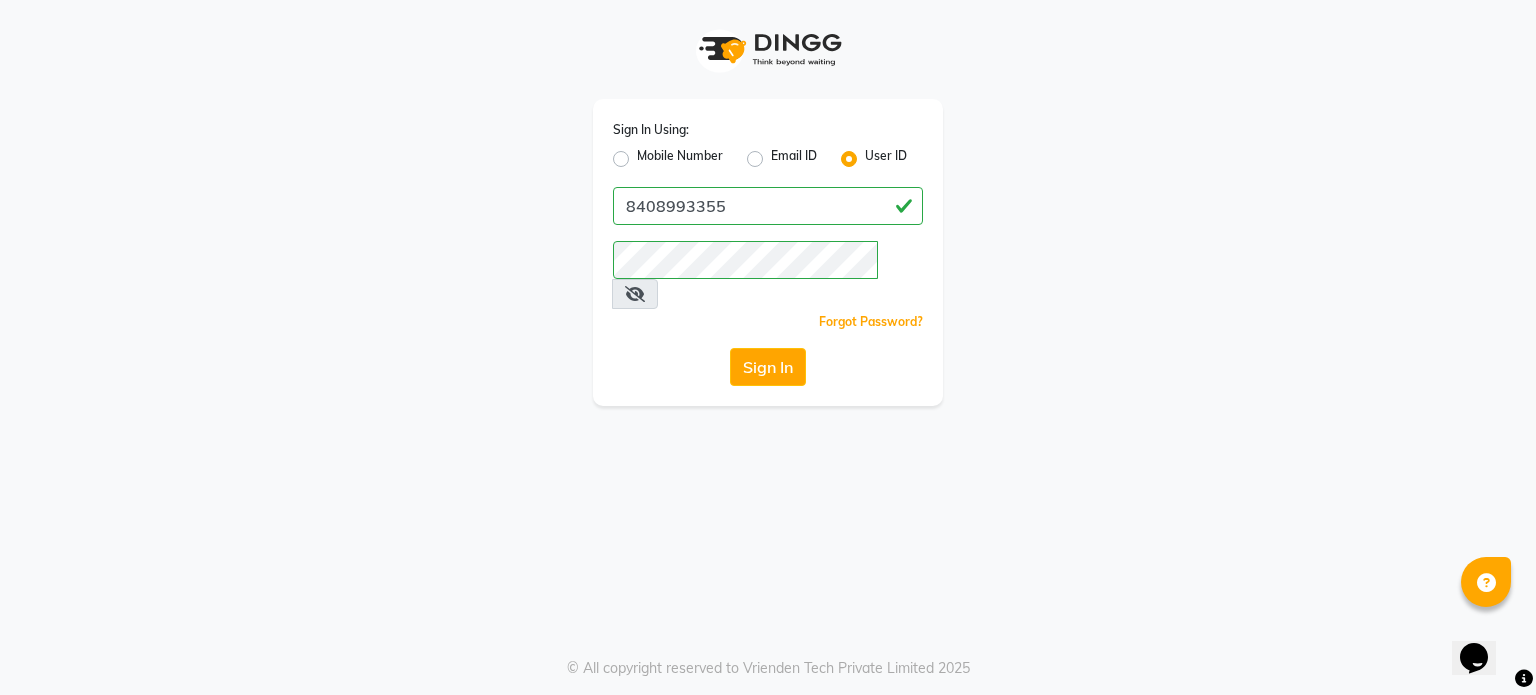 click at bounding box center (635, 294) 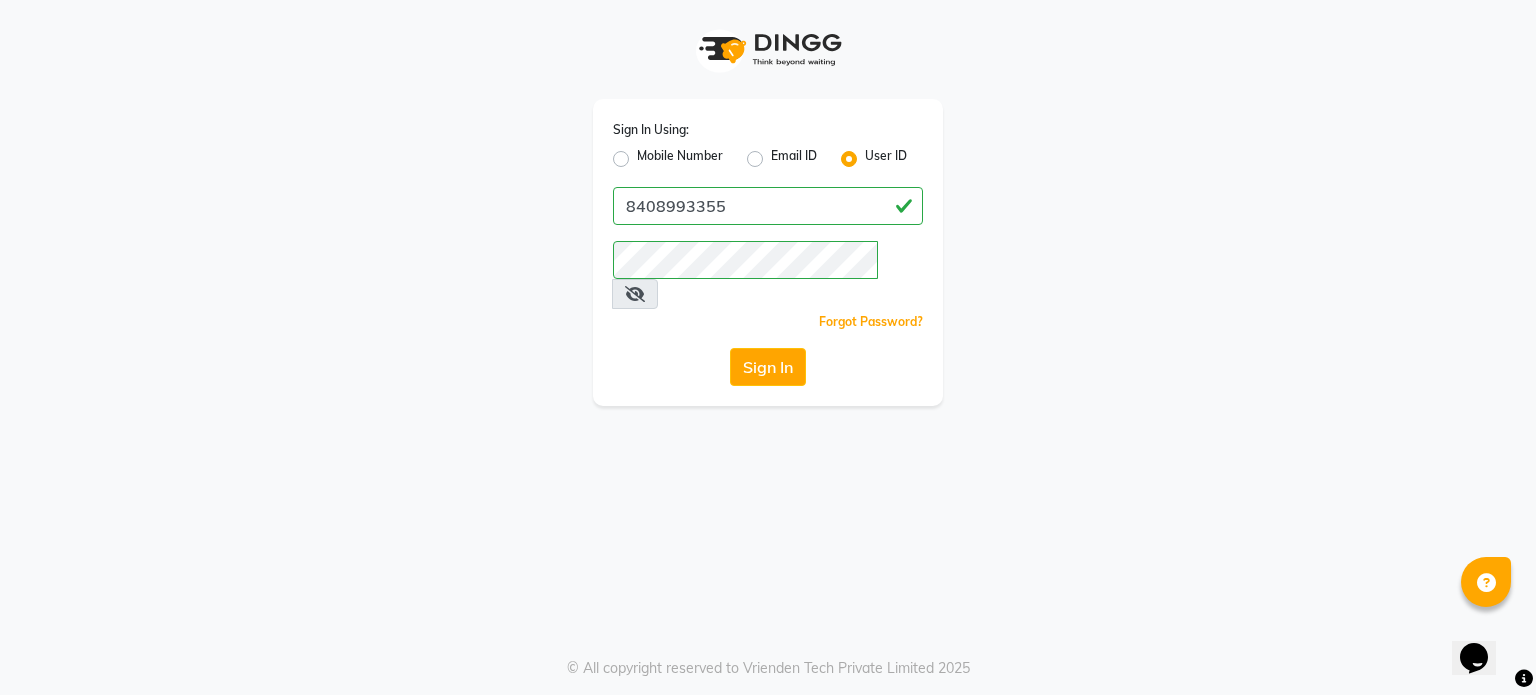 click at bounding box center [635, 294] 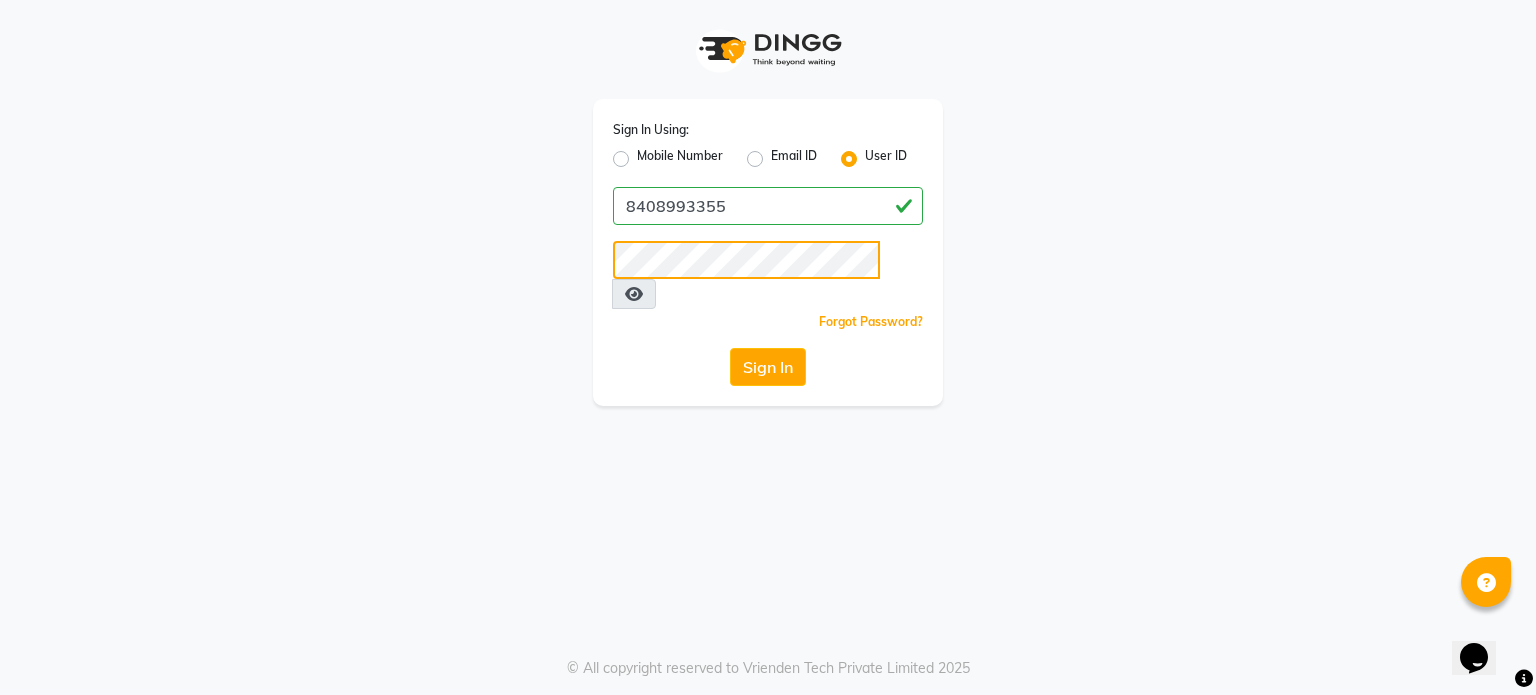 click on "Sign In Using: Mobile Number Email ID User ID [PHONE] Remember me Forgot Password? Sign In © All copyright reserved to Vrienden Tech Private Limited 2025" 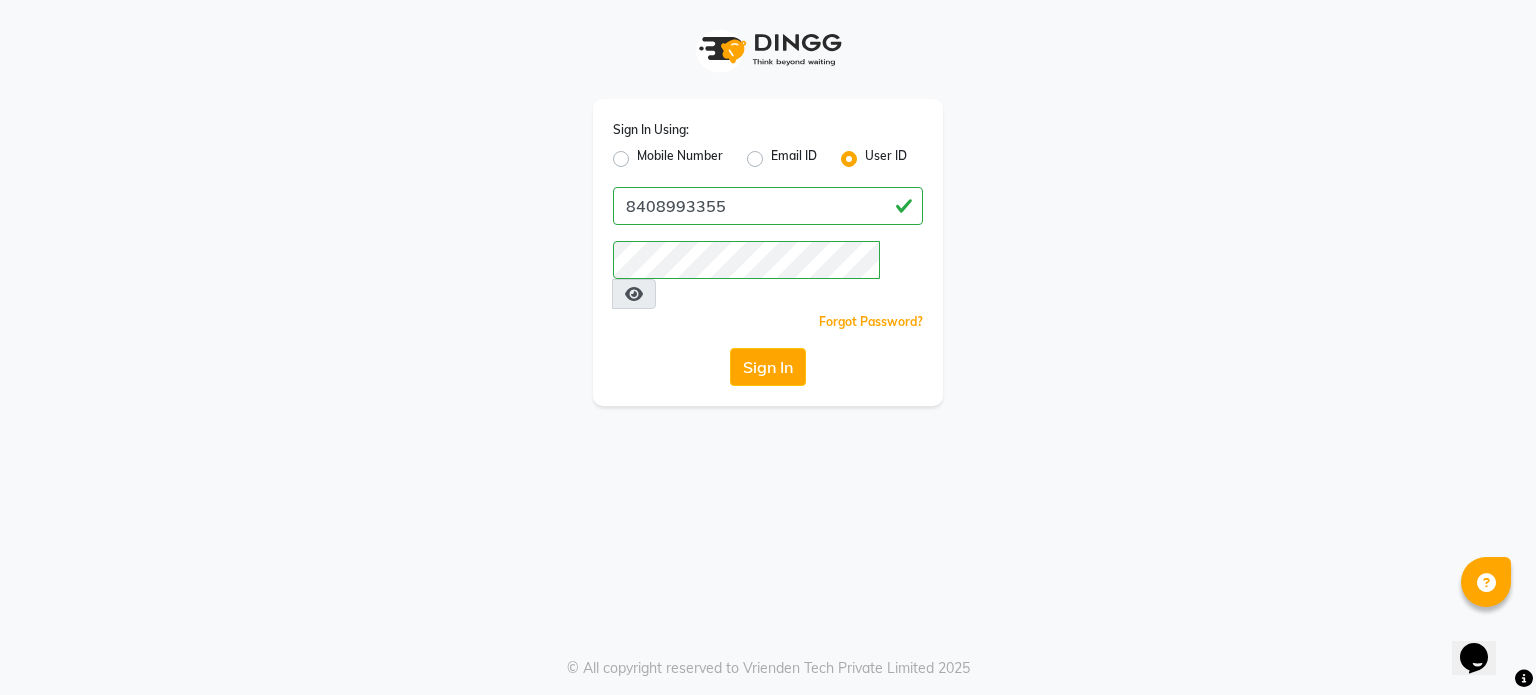 click on "Mobile Number" 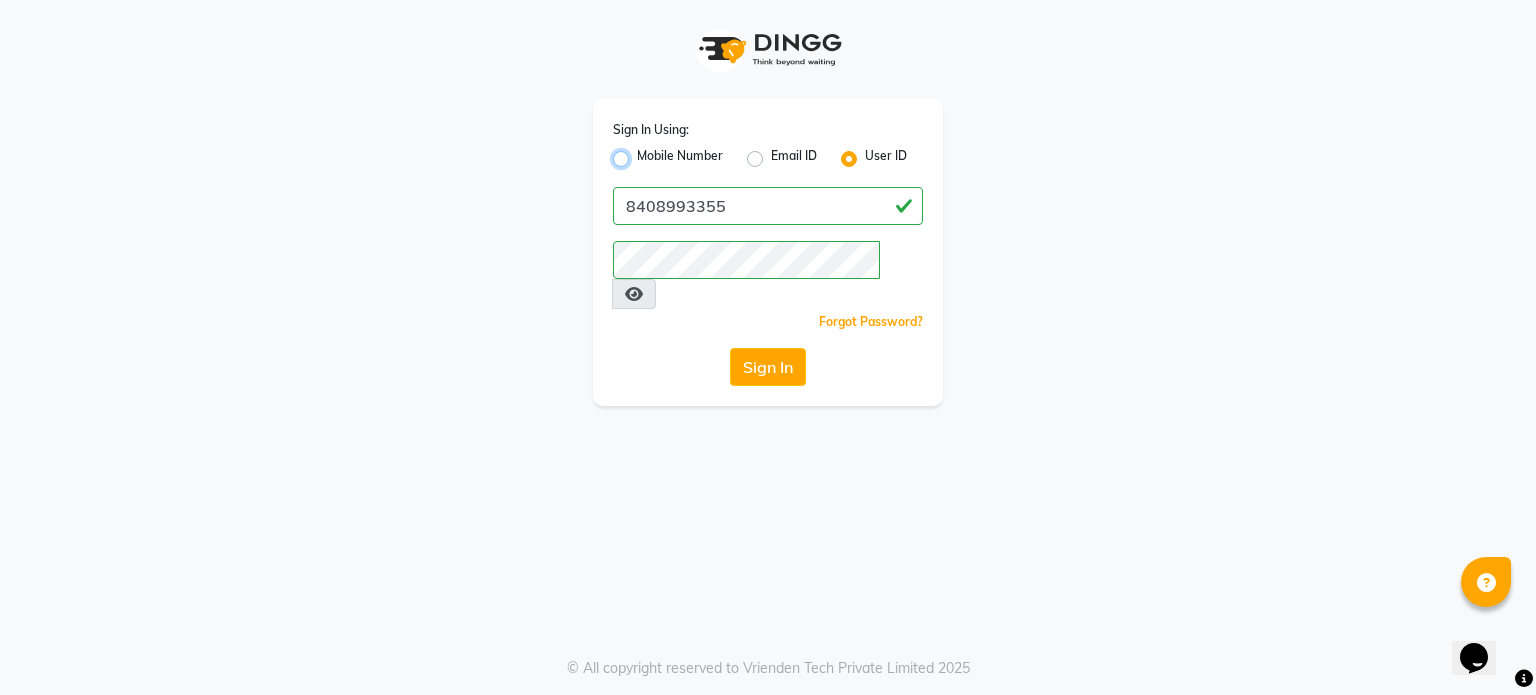 click on "Mobile Number" at bounding box center [643, 153] 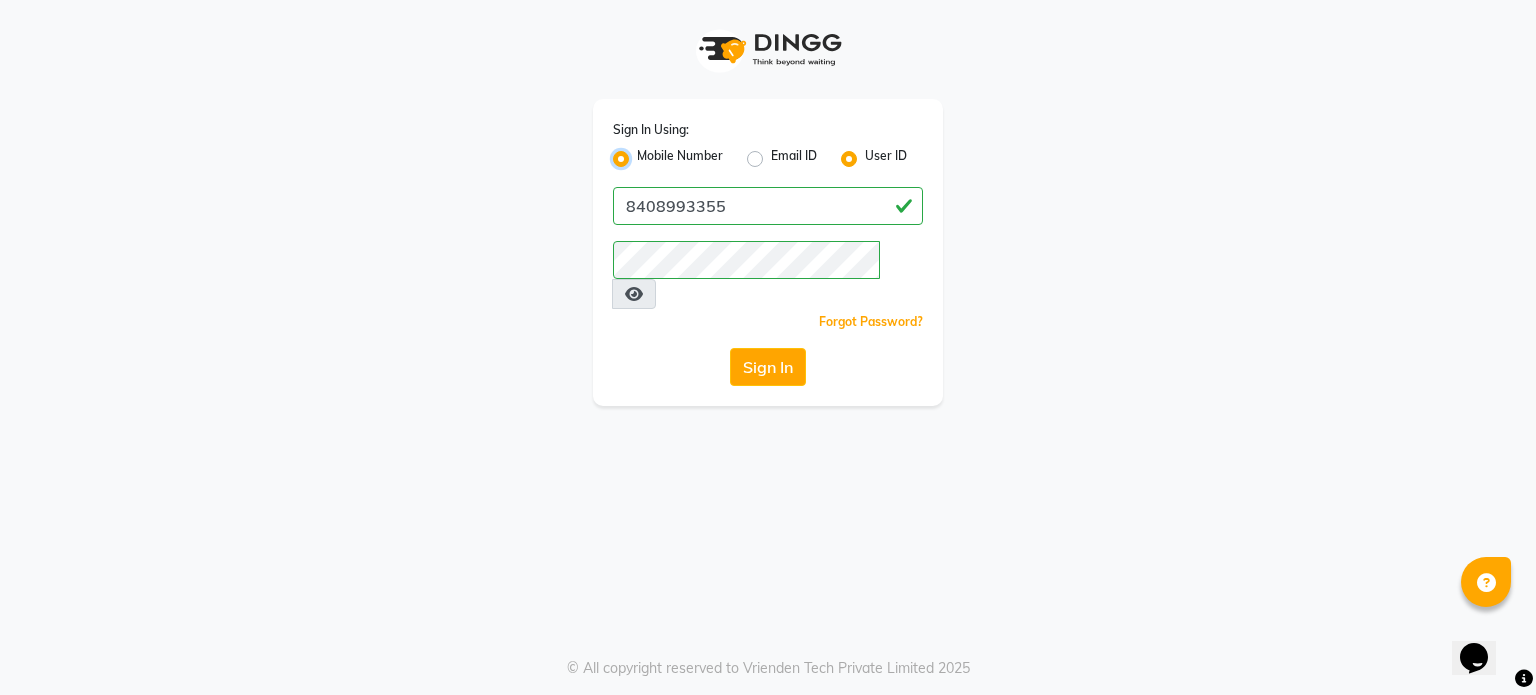 radio on "false" 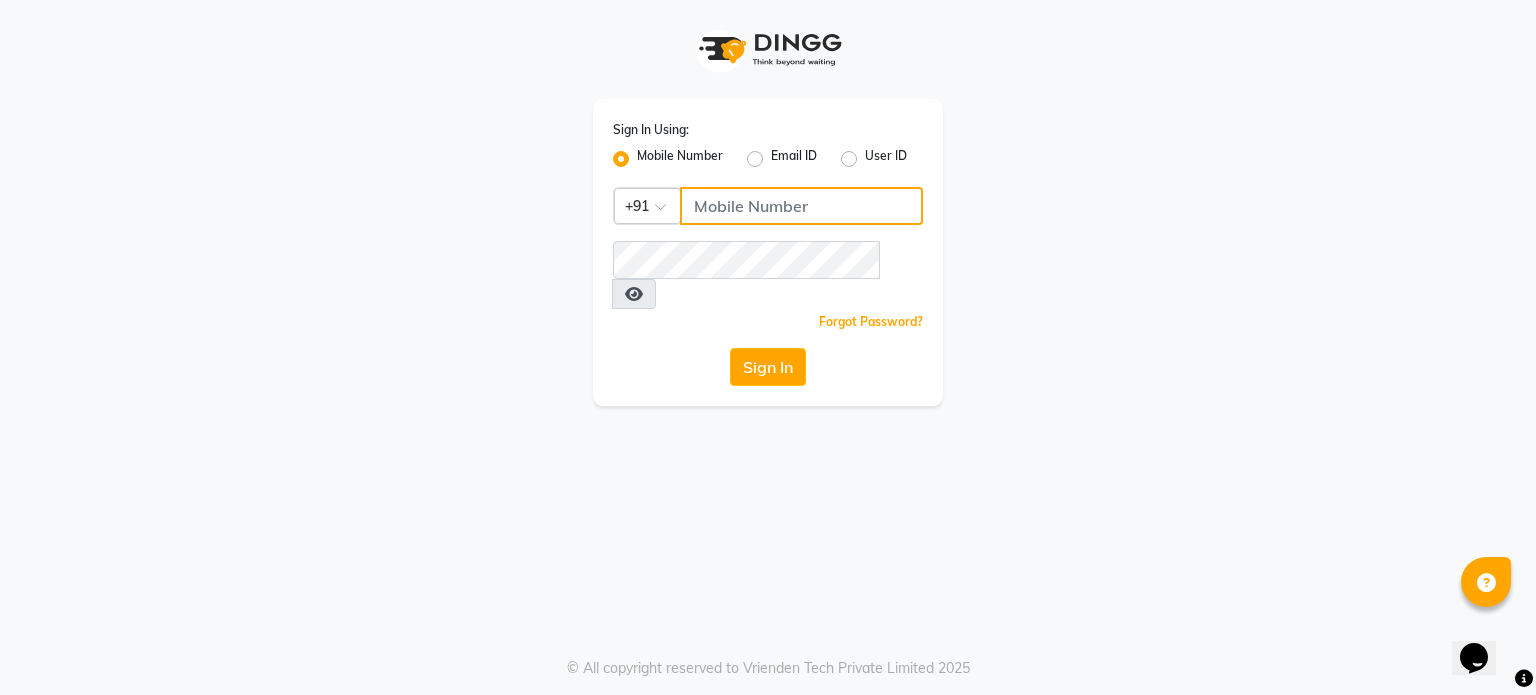 click 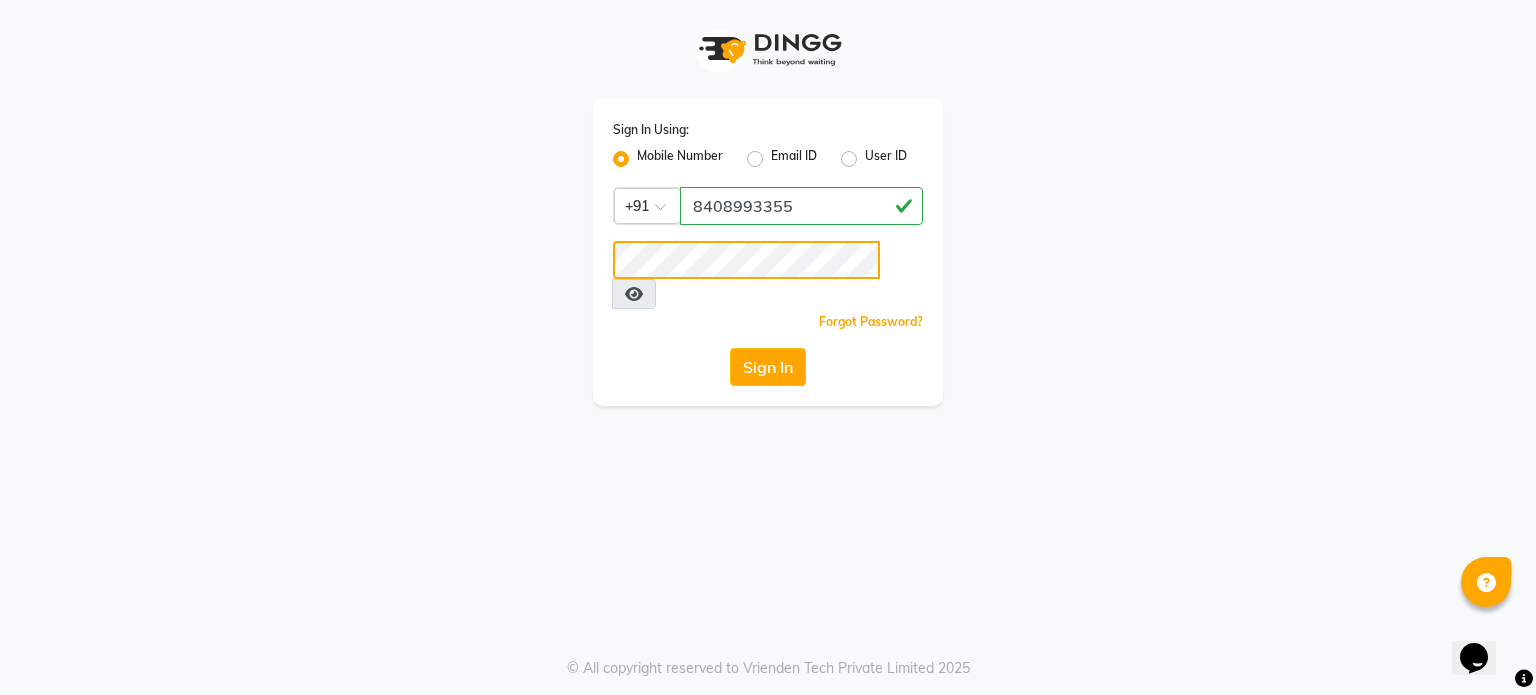 click on "Sign In Using: Mobile Number Email ID User ID Country Code × +[PHONE] Remember me Forgot Password? Sign In © All copyright reserved to Vrienden Tech Private Limited 2025" 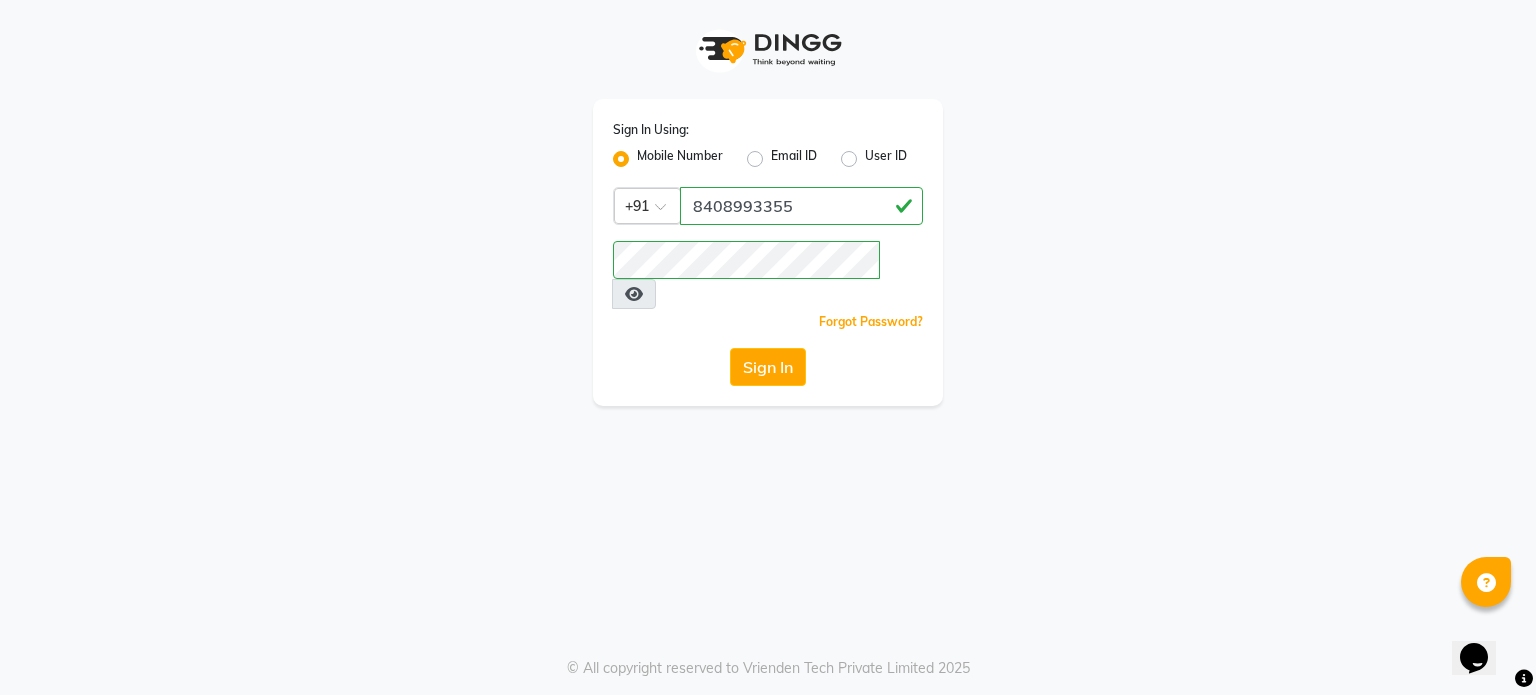 click at bounding box center [634, 294] 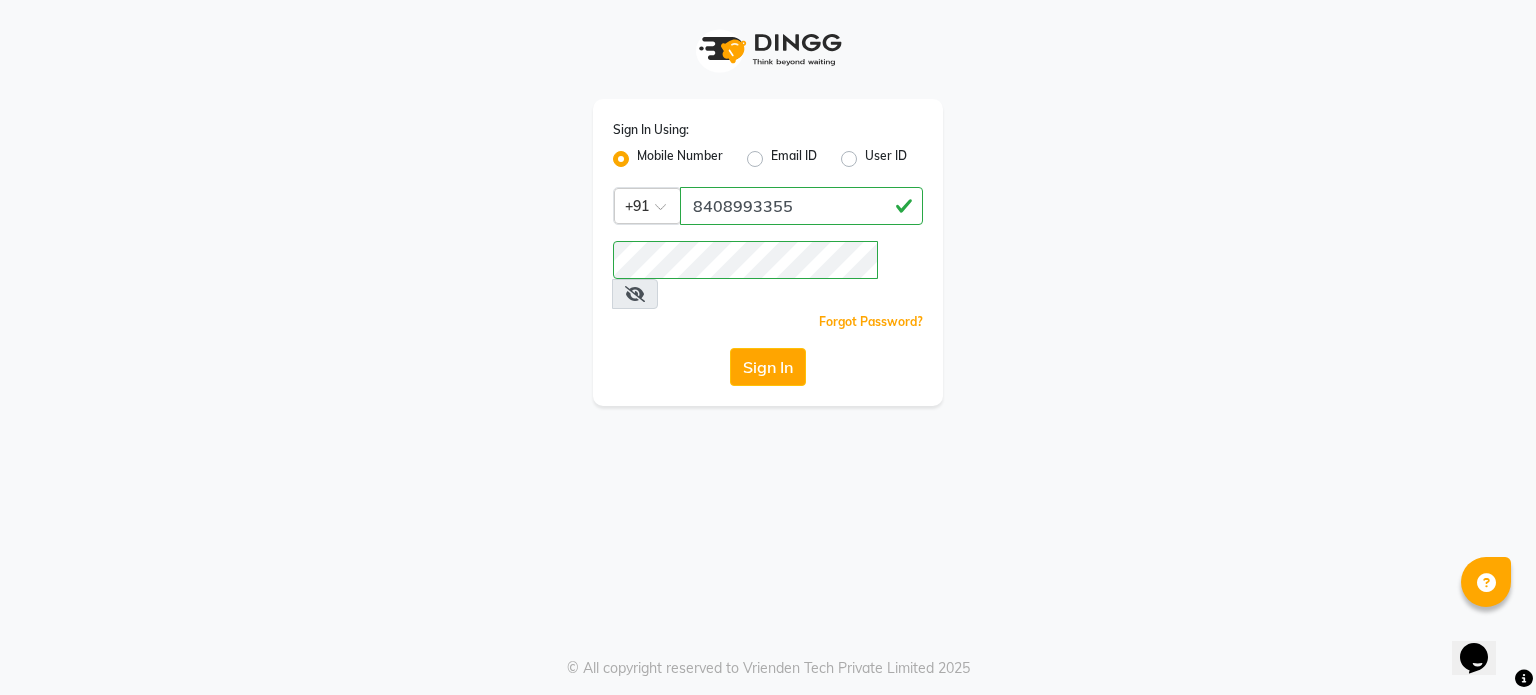 click at bounding box center [635, 294] 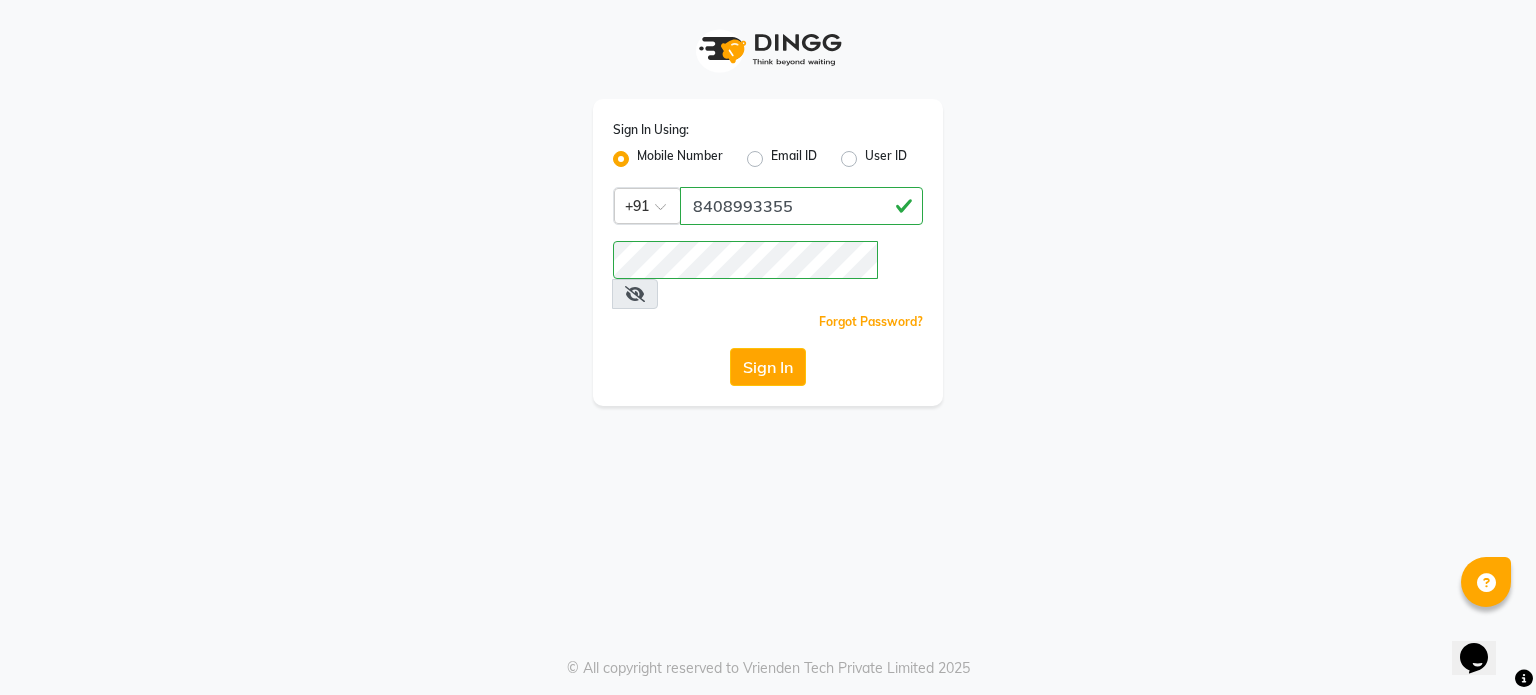 click at bounding box center (635, 294) 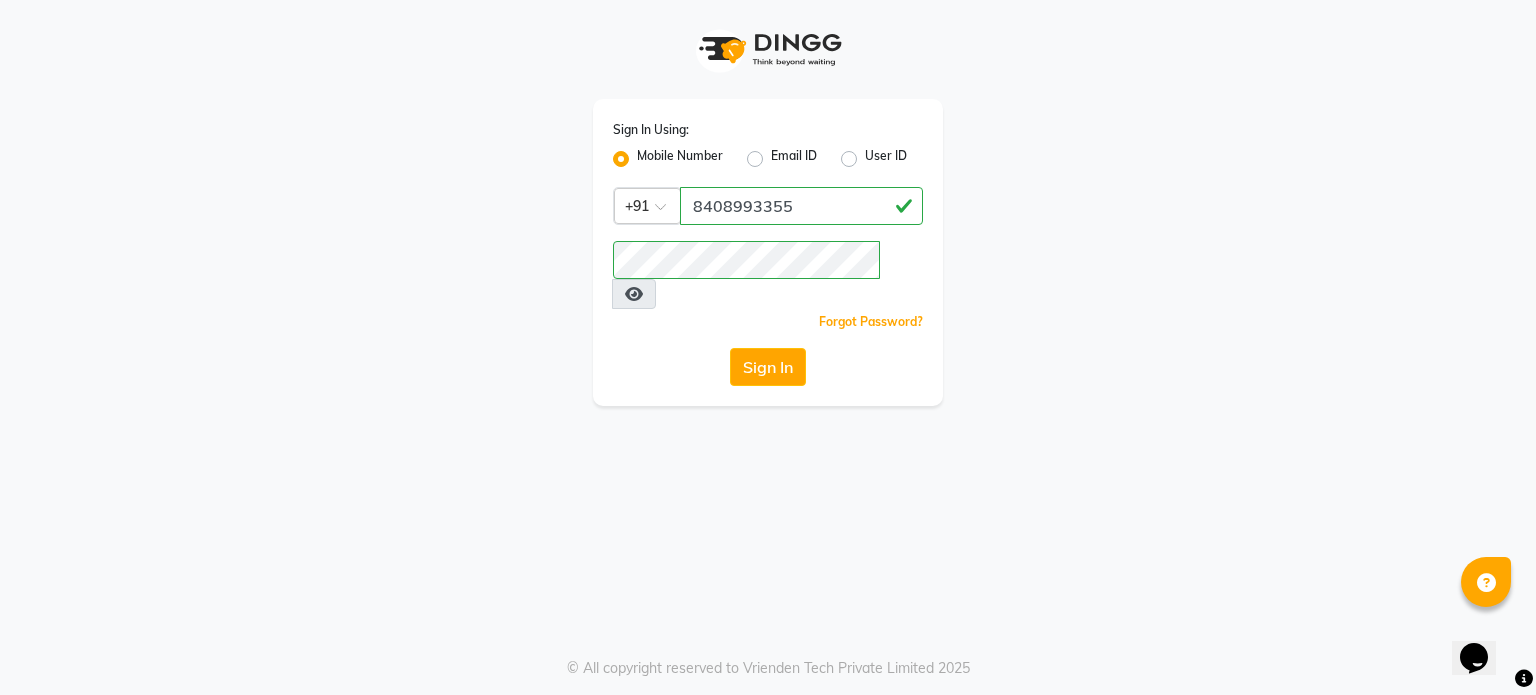 click at bounding box center (634, 294) 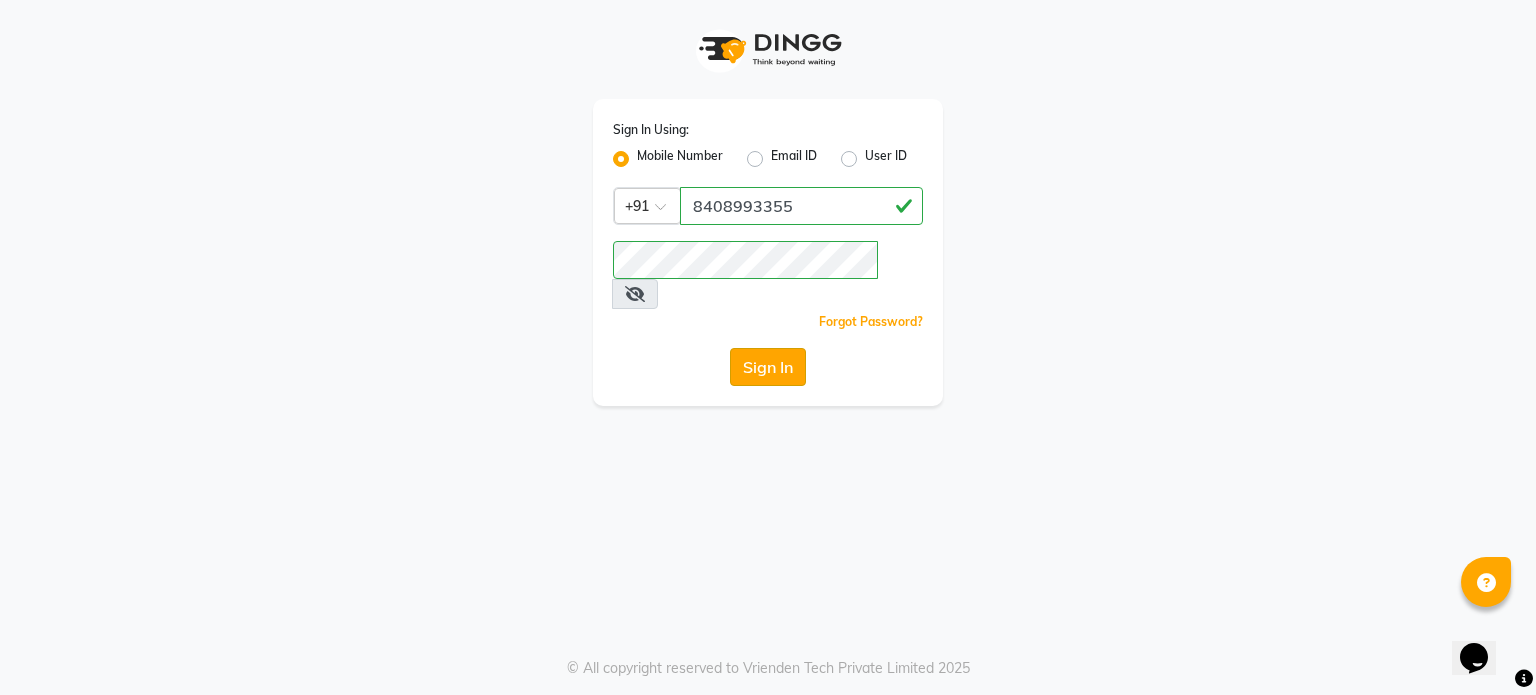 click on "Sign In" 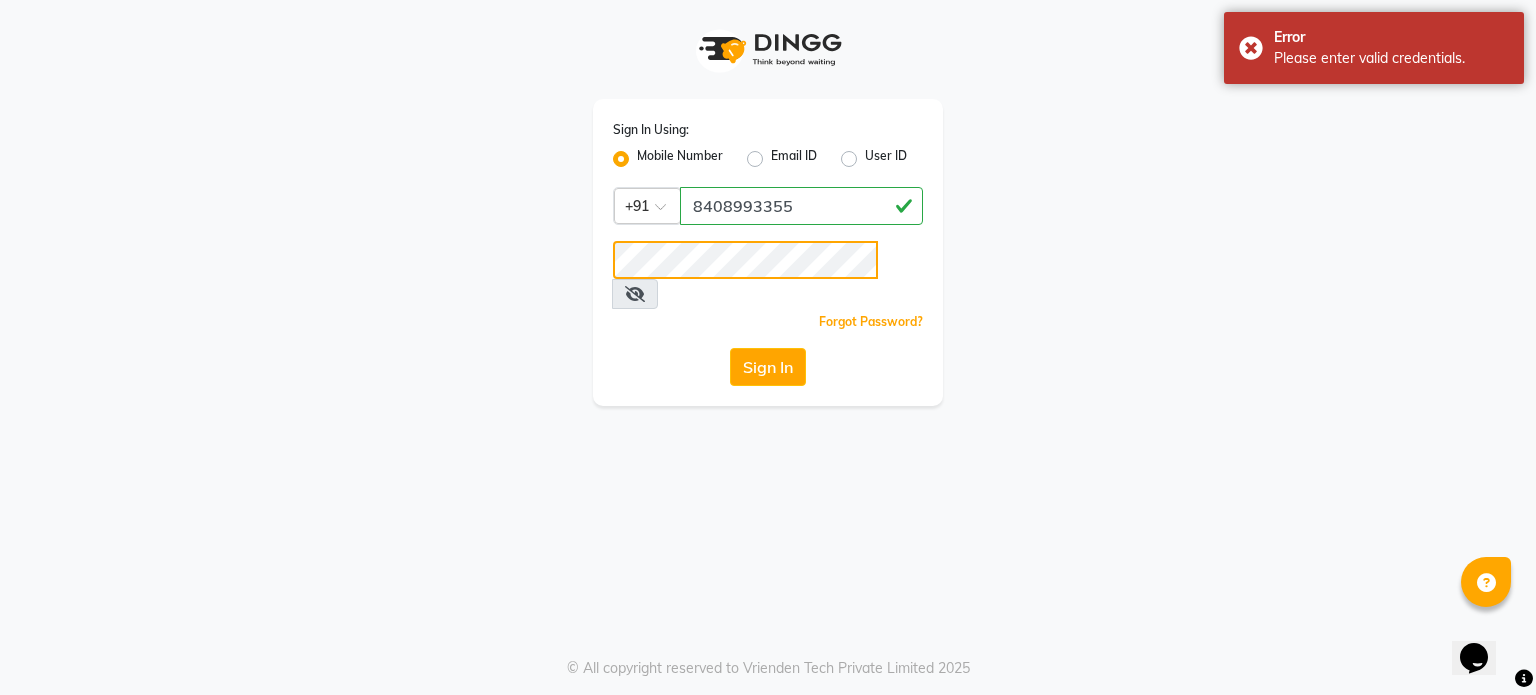 click on "Sign In Using: Mobile Number Email ID User ID Country Code × +[PHONE] Remember me Forgot Password? Sign In © All copyright reserved to Vrienden Tech Private Limited 2025" at bounding box center (768, 347) 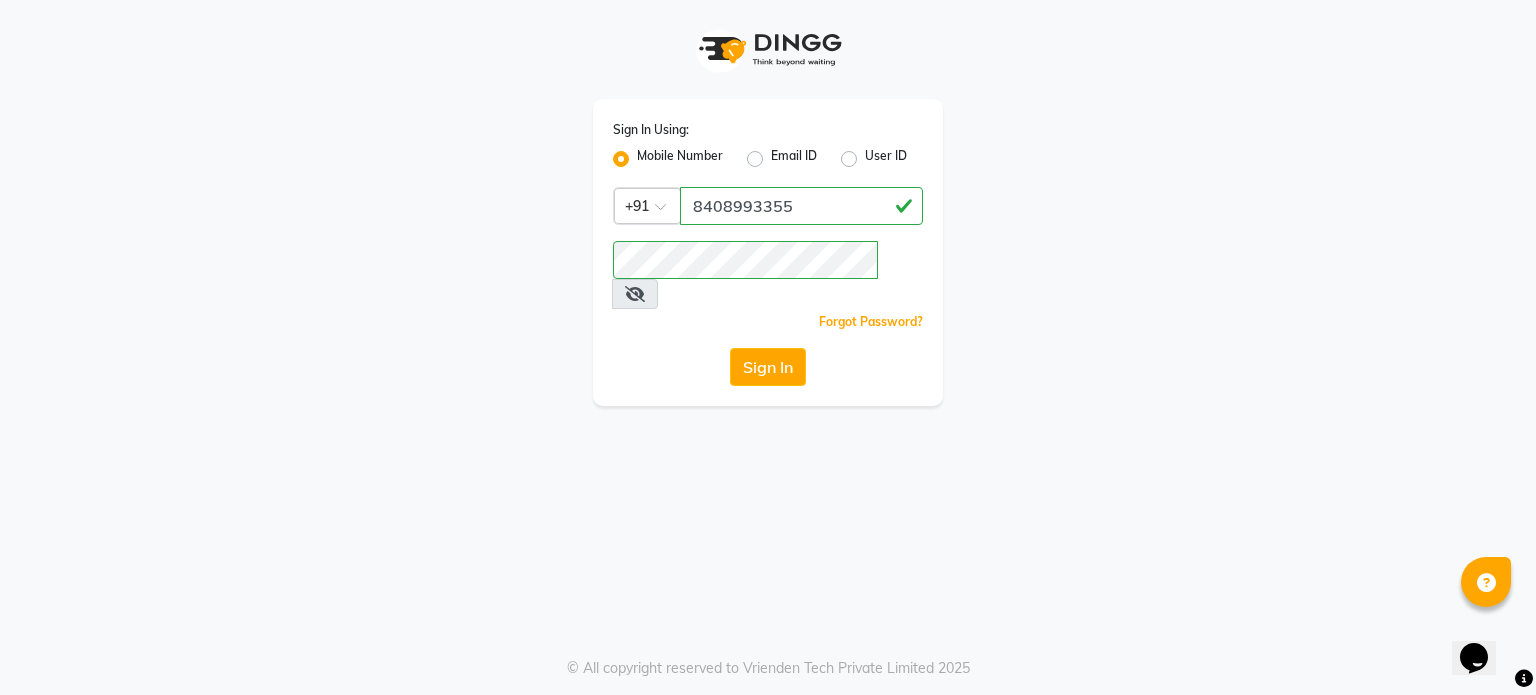 click at bounding box center [635, 294] 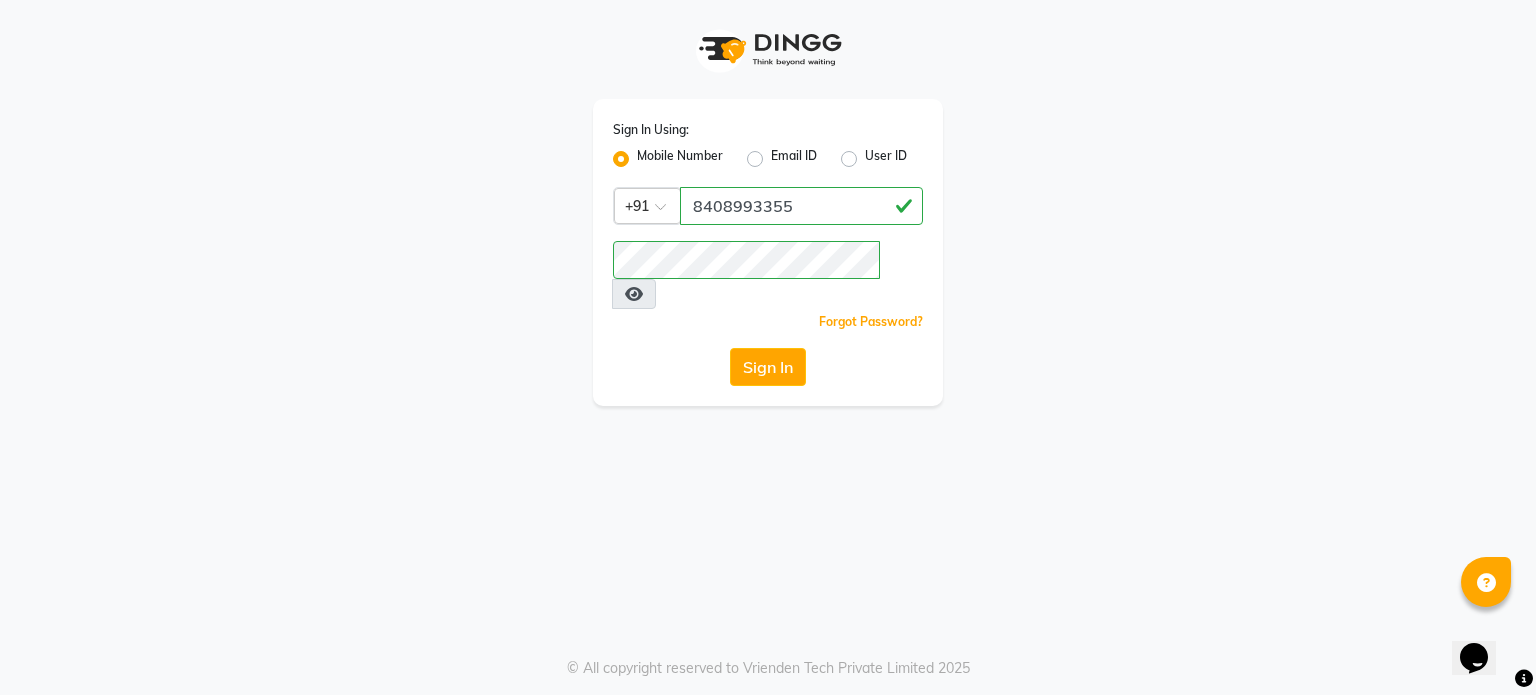 click at bounding box center [634, 294] 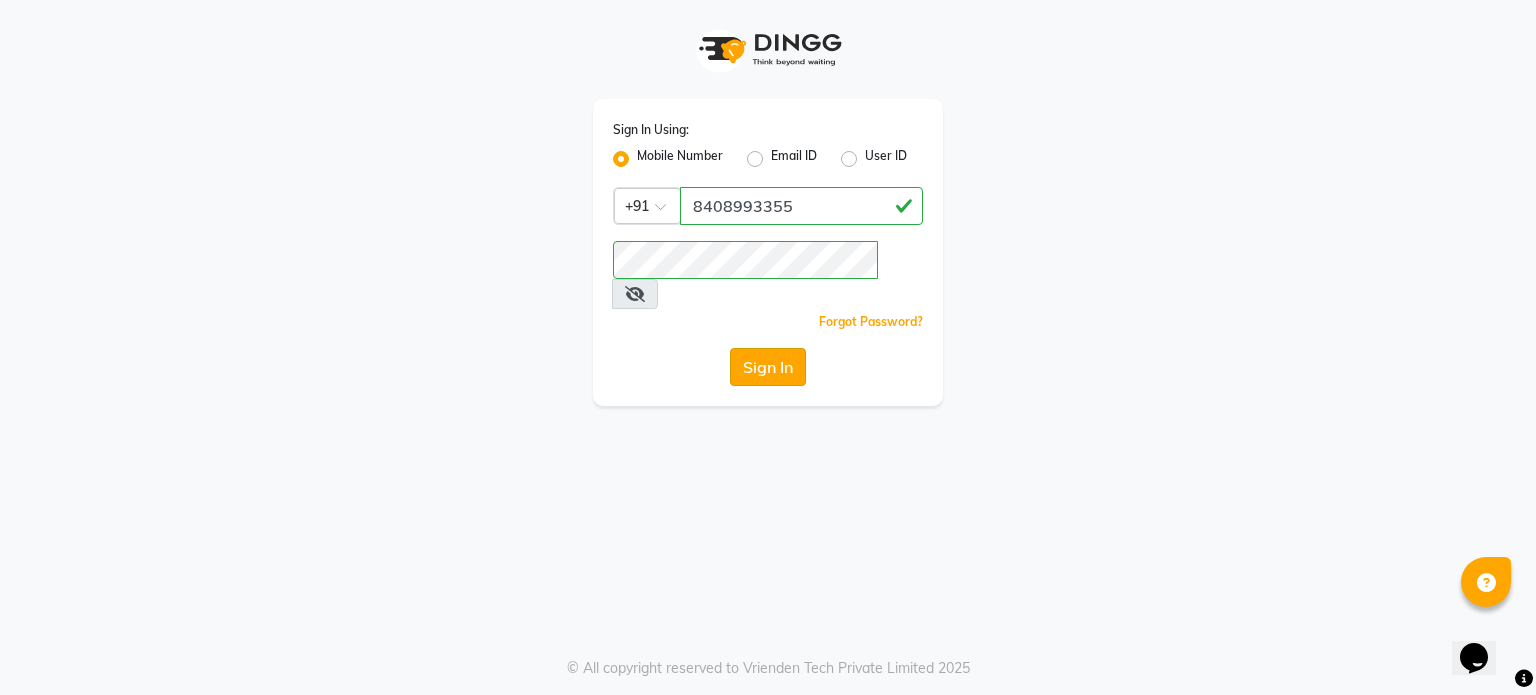 click on "Sign In" 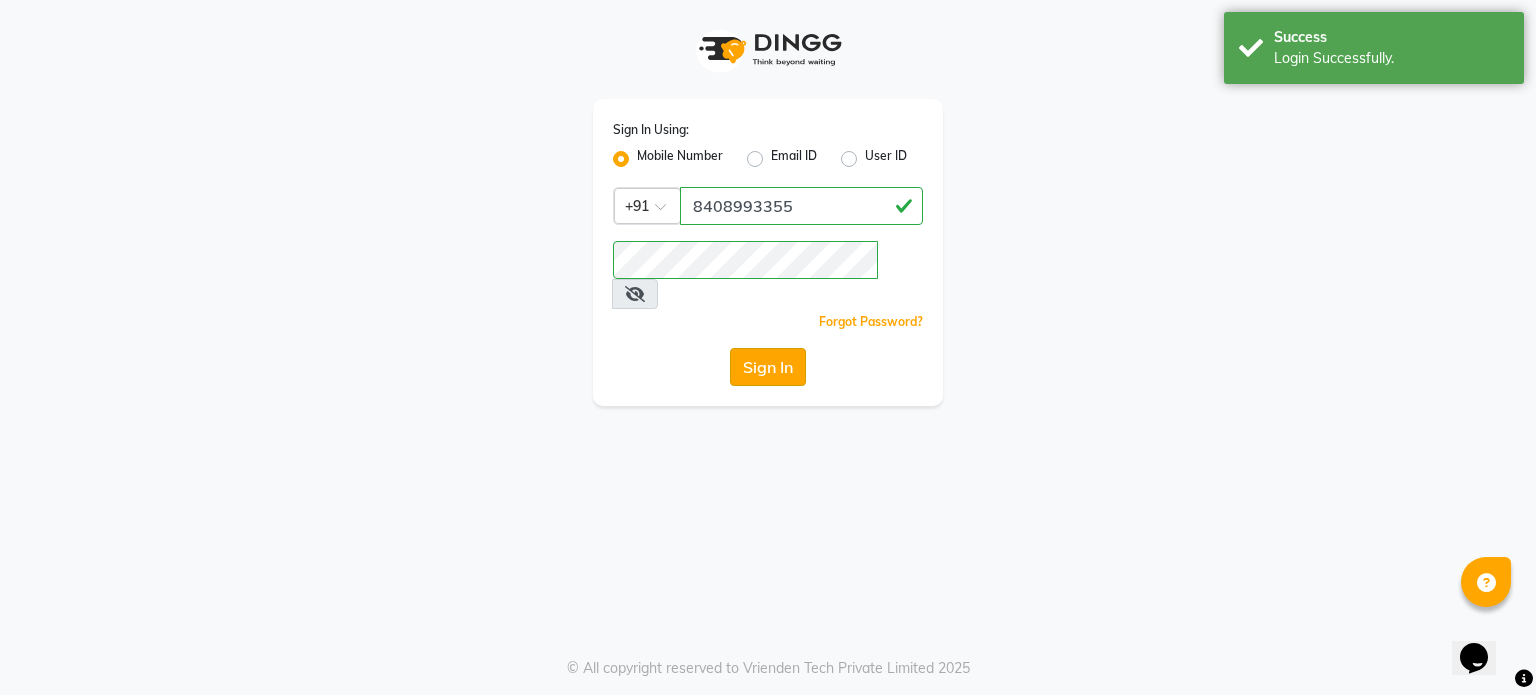 select on "service" 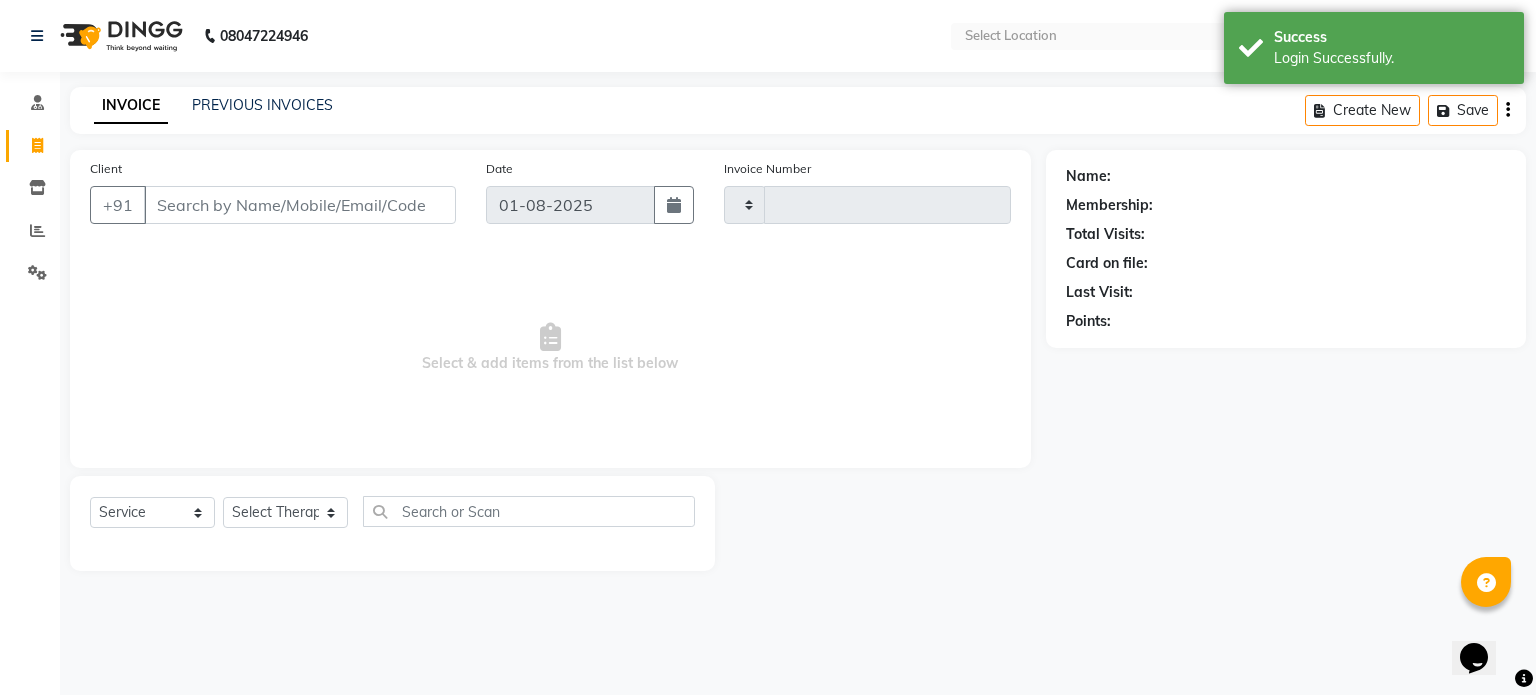 select on "en" 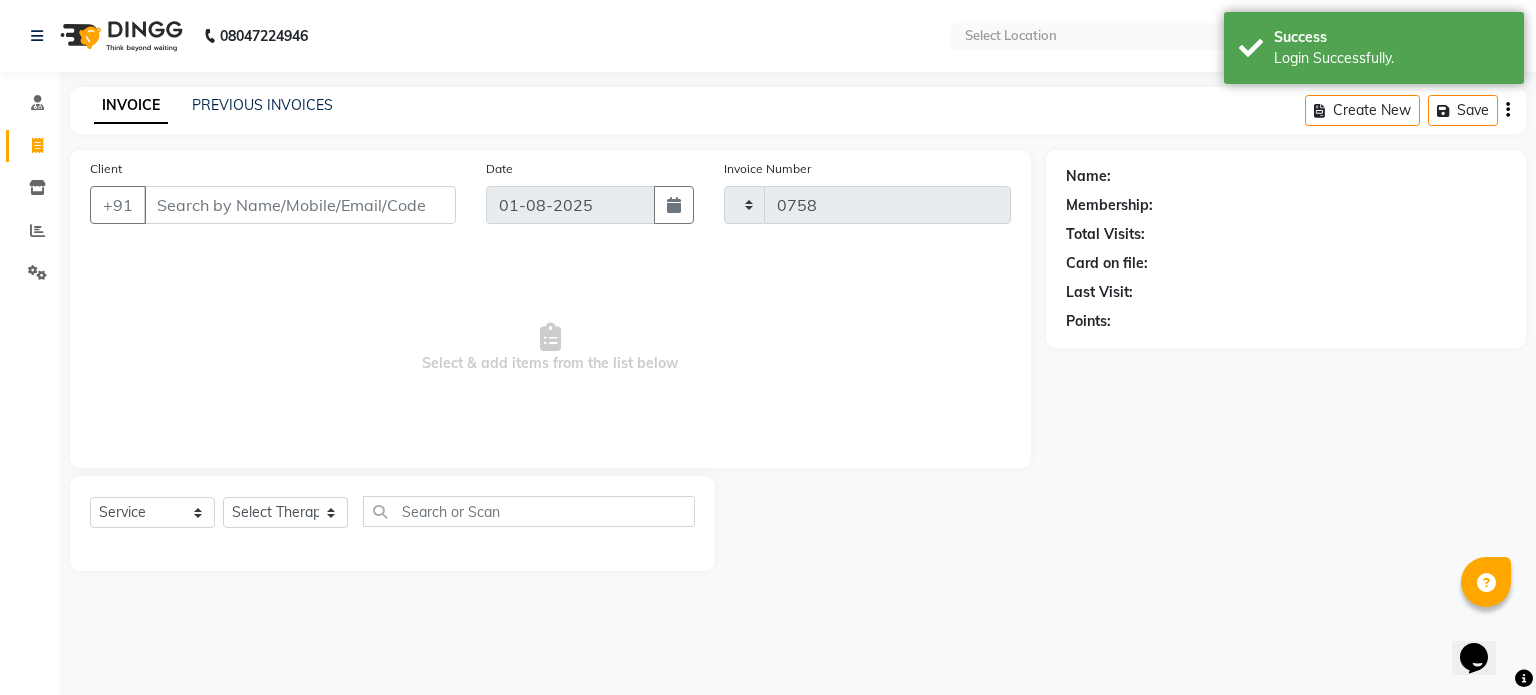 select on "702" 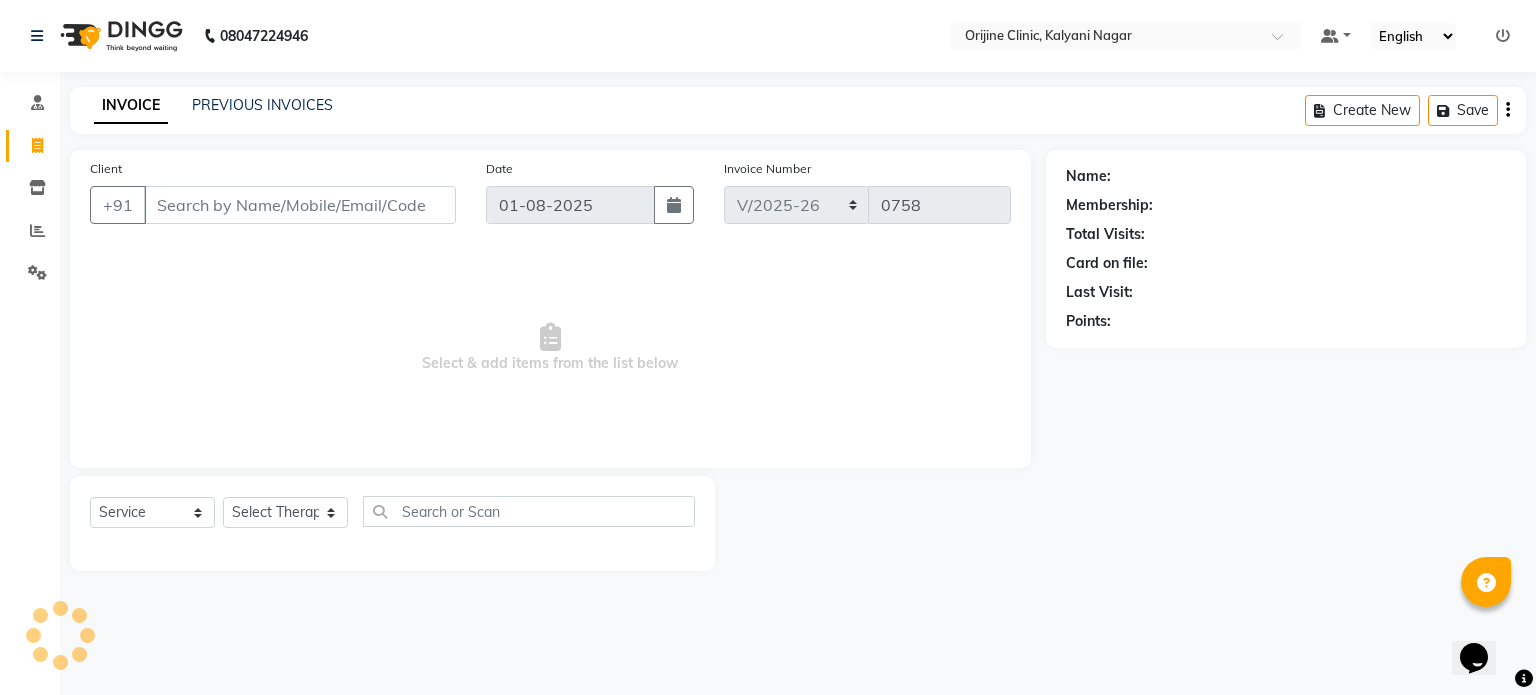 click at bounding box center [1503, 36] 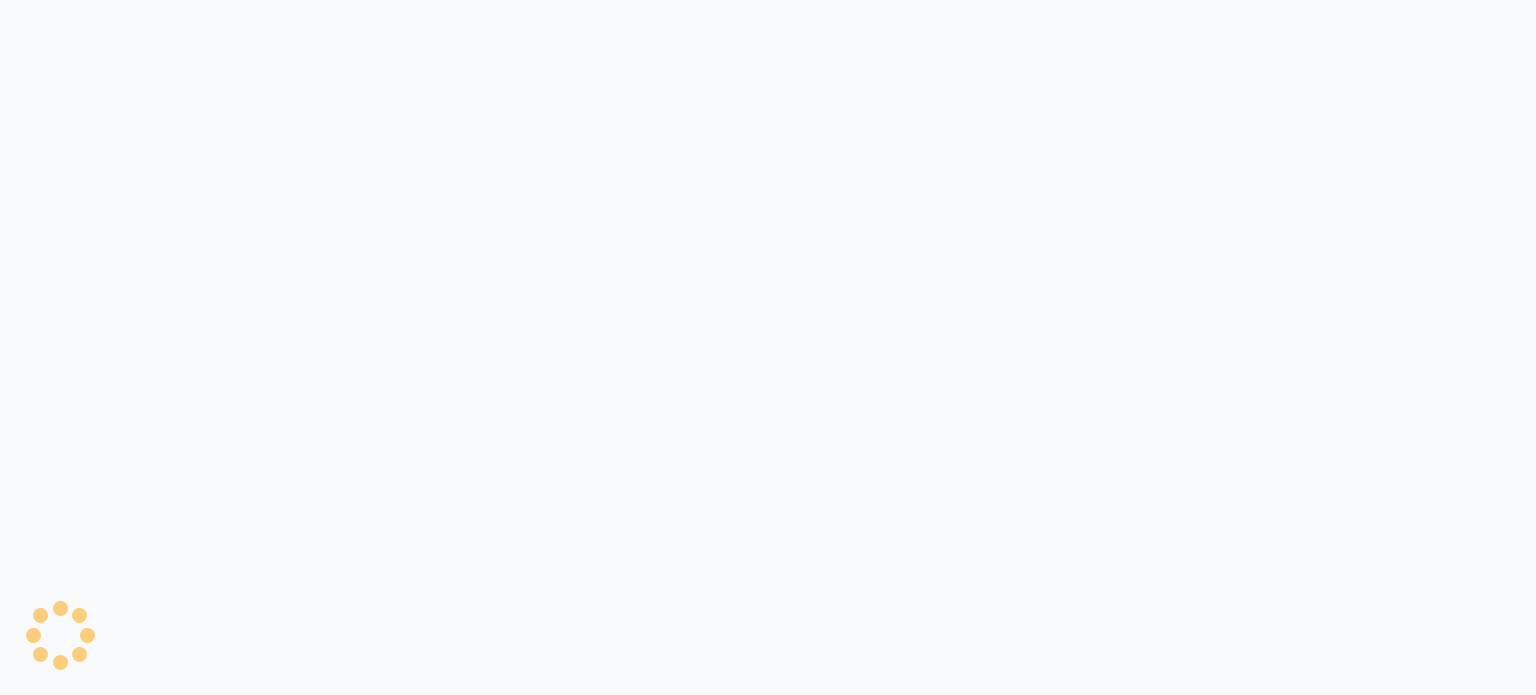 scroll, scrollTop: 0, scrollLeft: 0, axis: both 